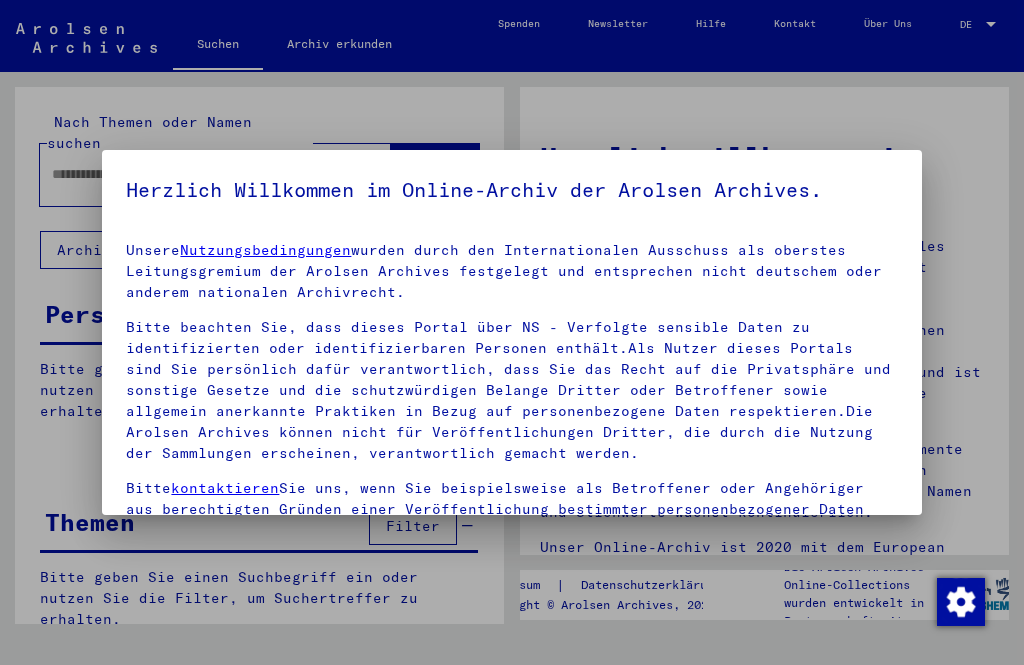 scroll, scrollTop: 0, scrollLeft: 0, axis: both 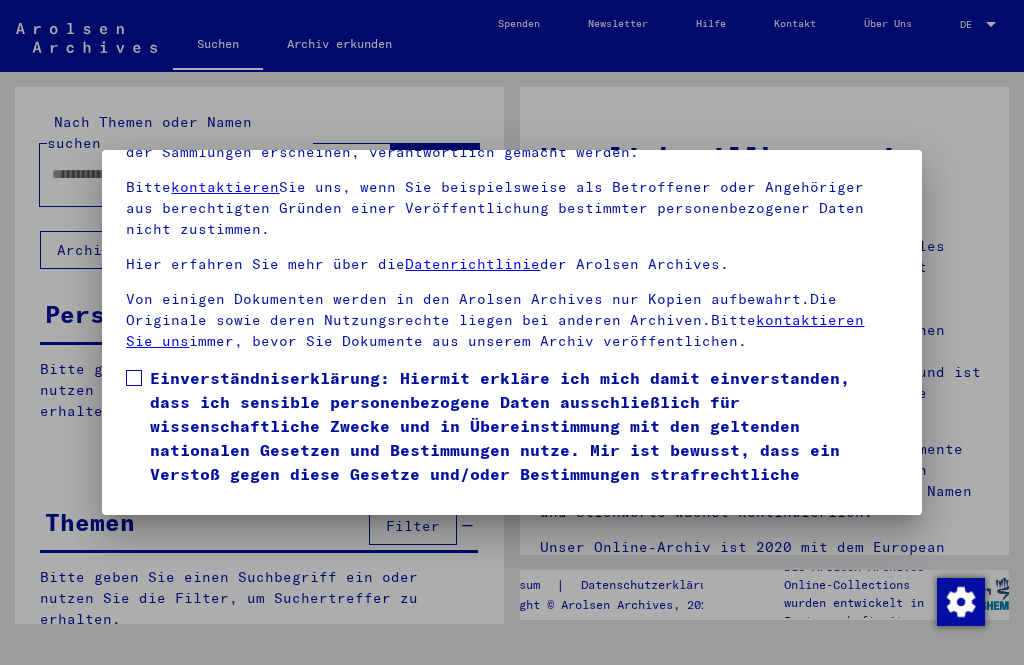 click on "Einverständniserklärung: Hiermit erkläre ich mich damit einverstanden, dass ich sensible personenbezogene Daten ausschließlich für wissenschaftliche Zwecke und in Übereinstimmung mit den geltenden nationalen Gesetzen und Bestimmungen nutze. Mir ist bewusst, dass ein Verstoß gegen diese Gesetze und/oder Bestimmungen strafrechtliche Konsequenzen nach sich ziehen kann." at bounding box center [511, 438] 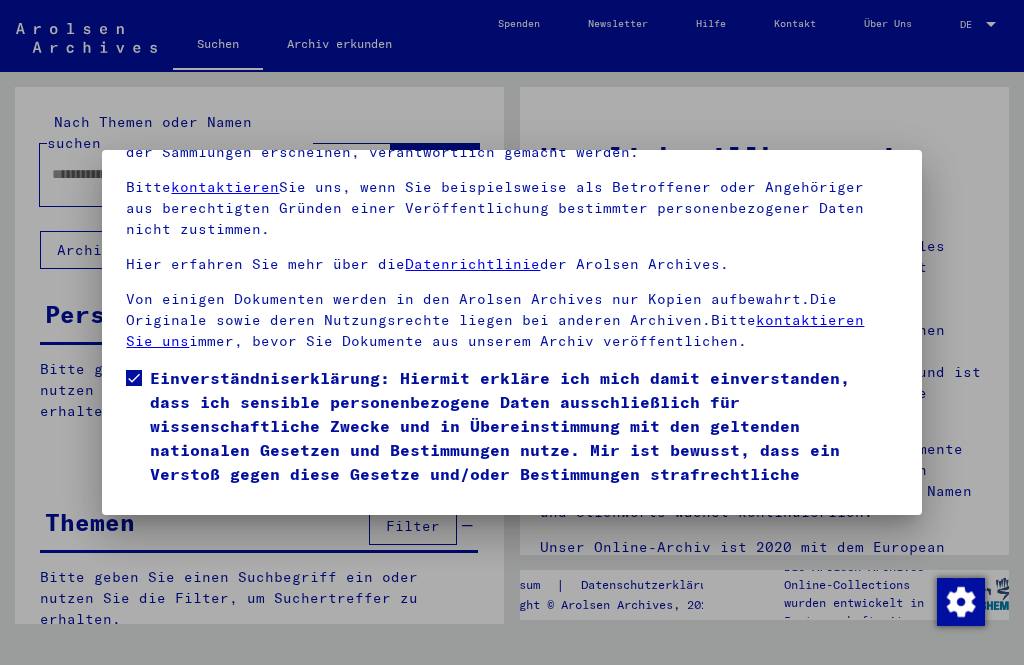 click on "Ich stimme zu" at bounding box center (201, 539) 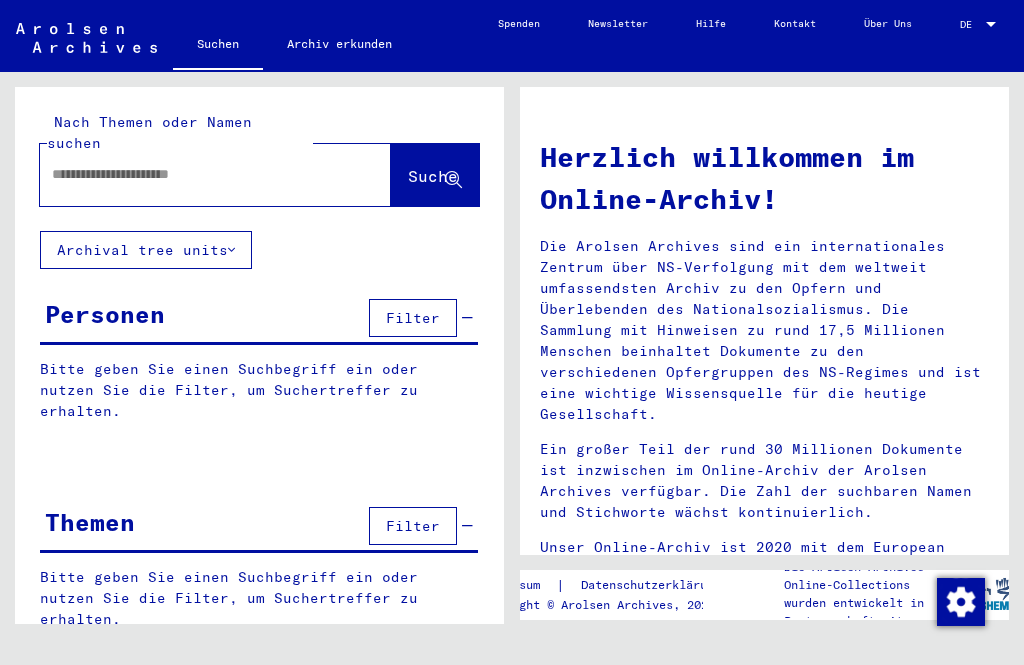click 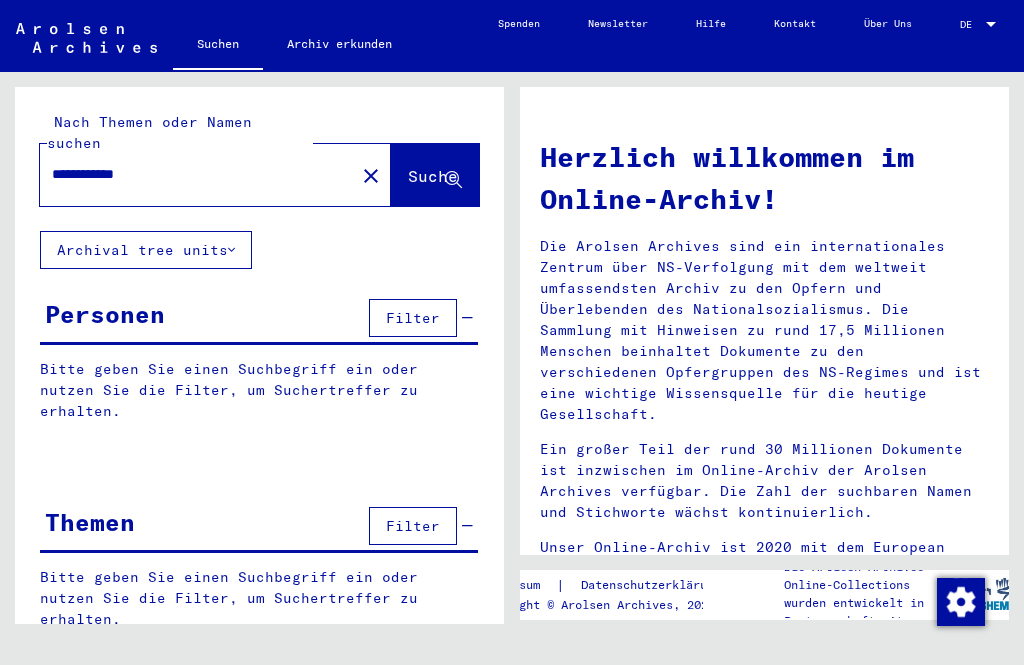 type on "**********" 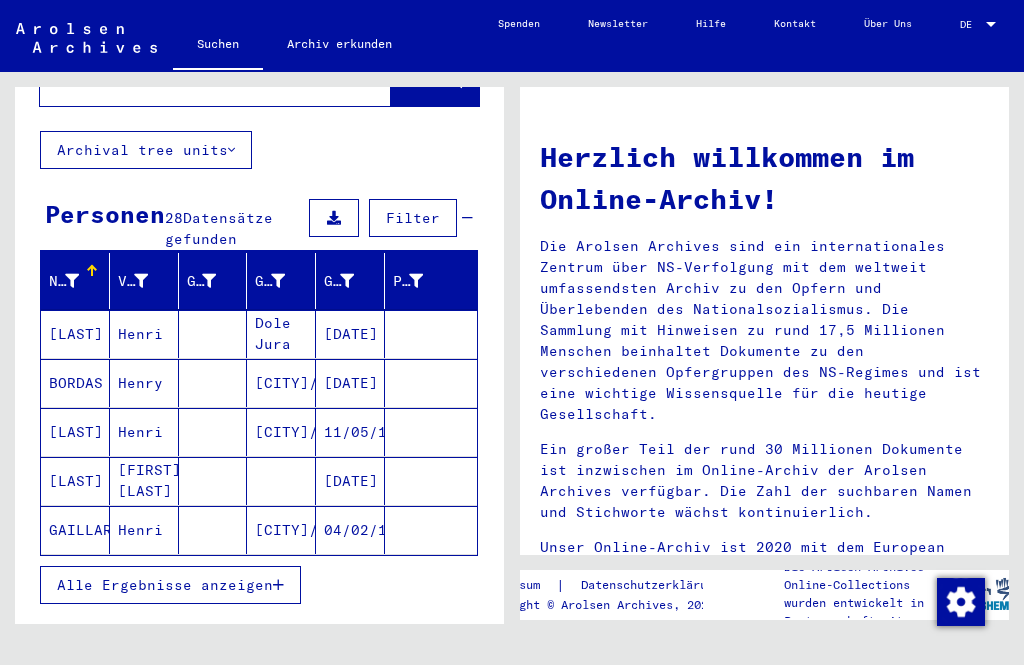 scroll, scrollTop: 112, scrollLeft: 0, axis: vertical 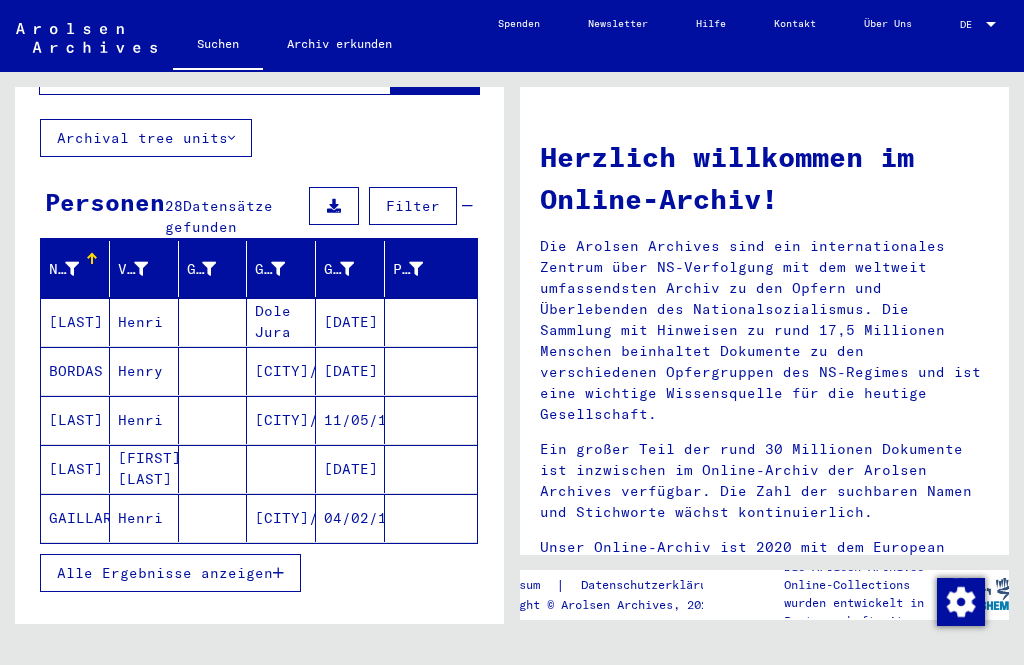 click on "Alle Ergebnisse anzeigen" at bounding box center (165, 573) 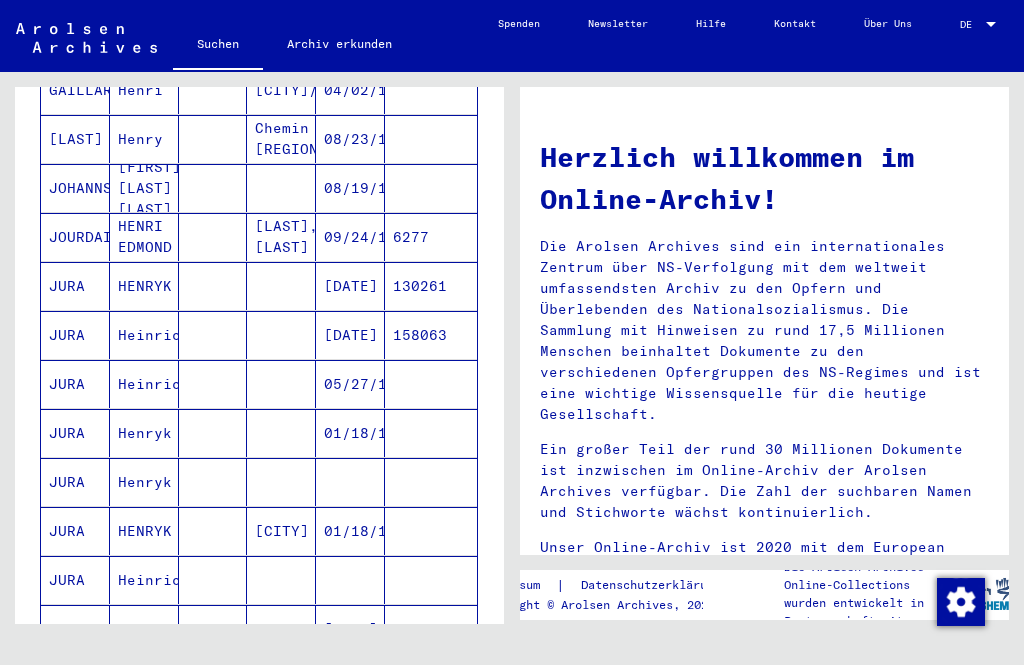 scroll, scrollTop: 541, scrollLeft: 0, axis: vertical 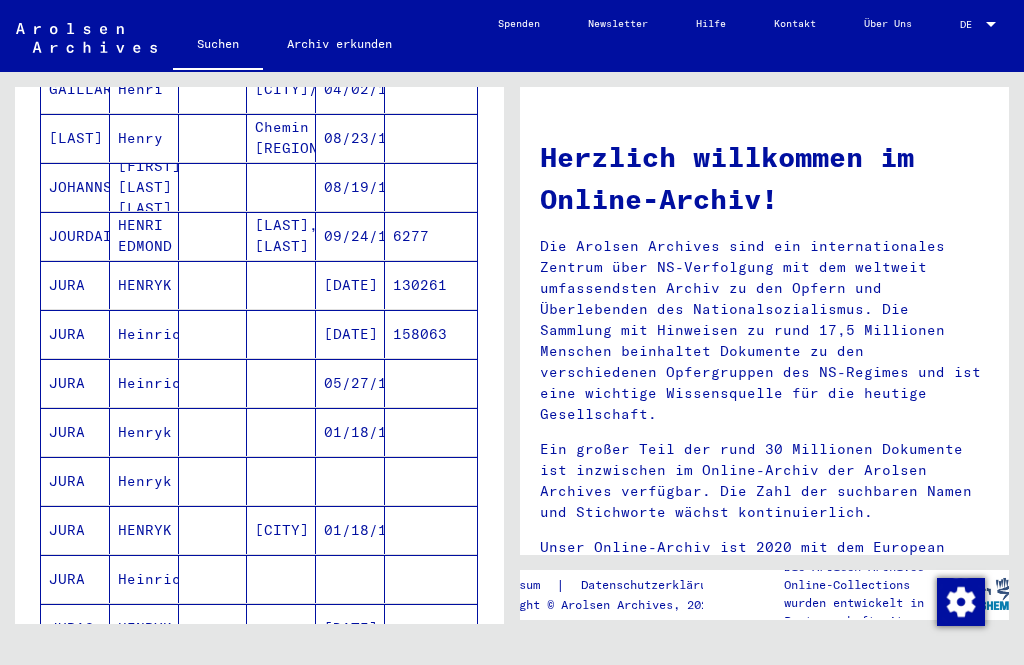 click on "130261" at bounding box center [431, 334] 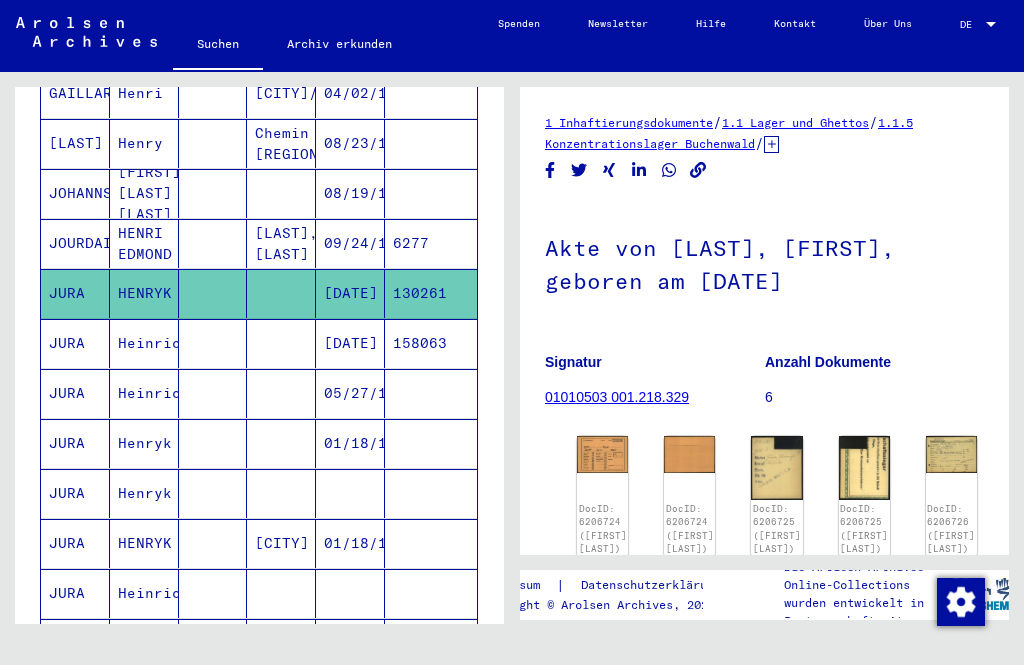 scroll, scrollTop: 0, scrollLeft: 0, axis: both 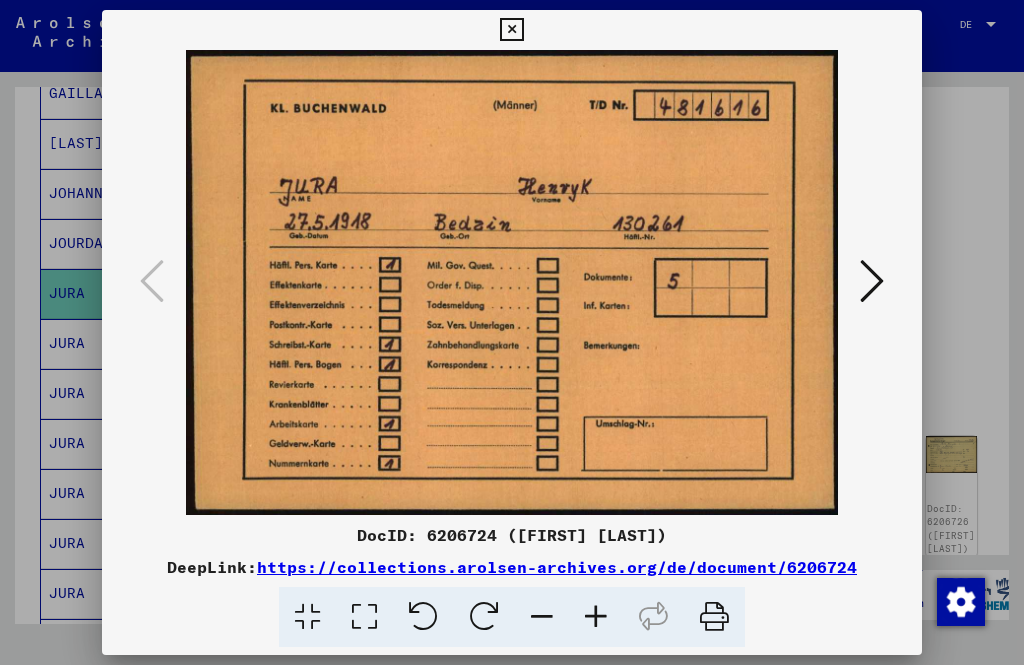 click at bounding box center [872, 281] 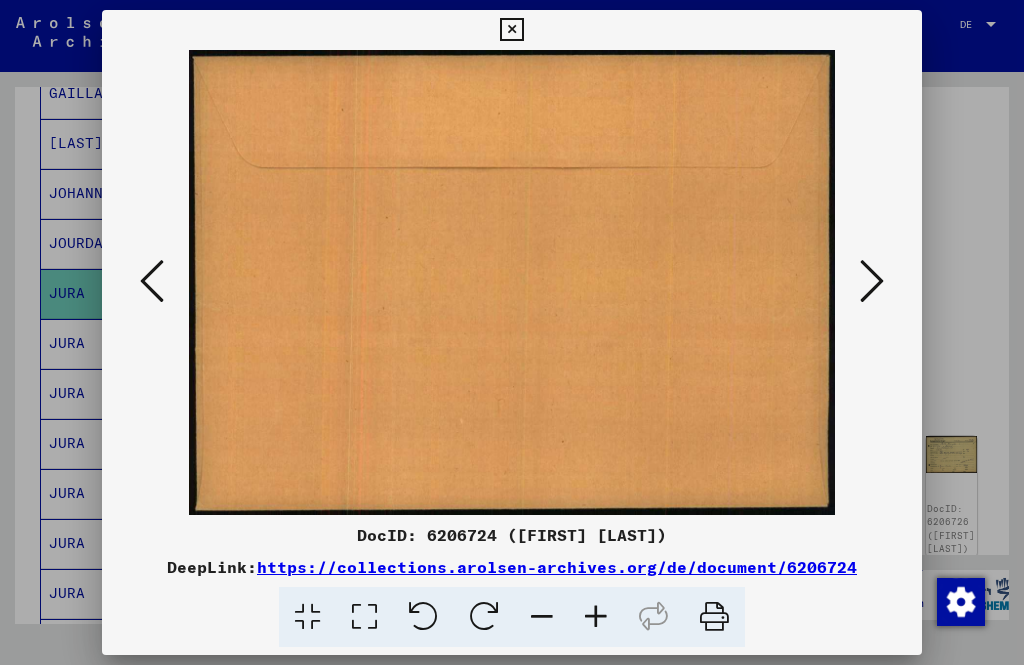 click at bounding box center (872, 282) 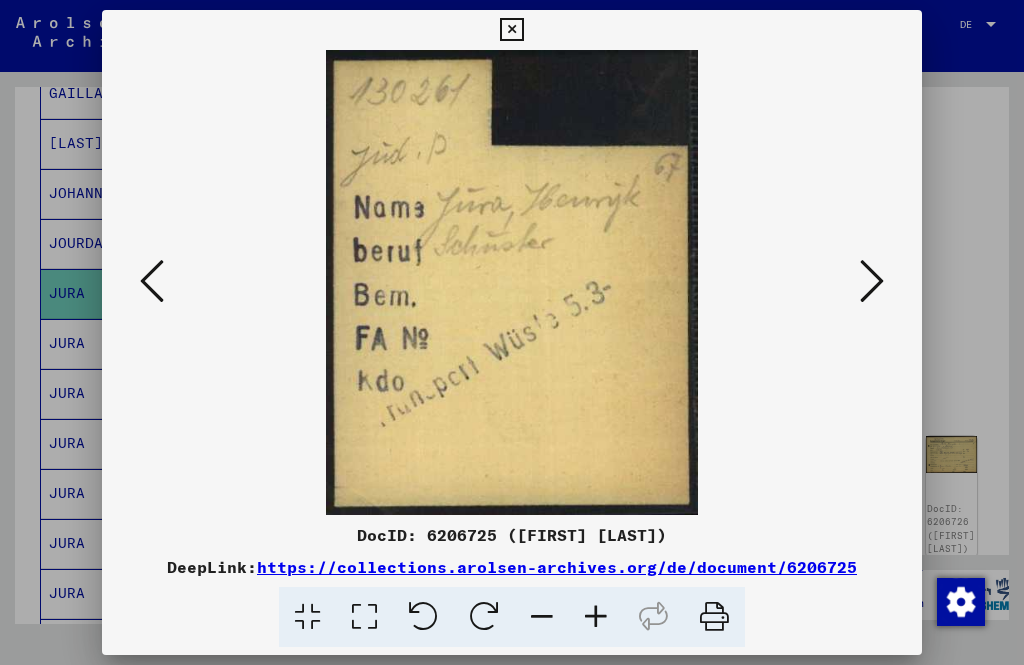 click at bounding box center [872, 281] 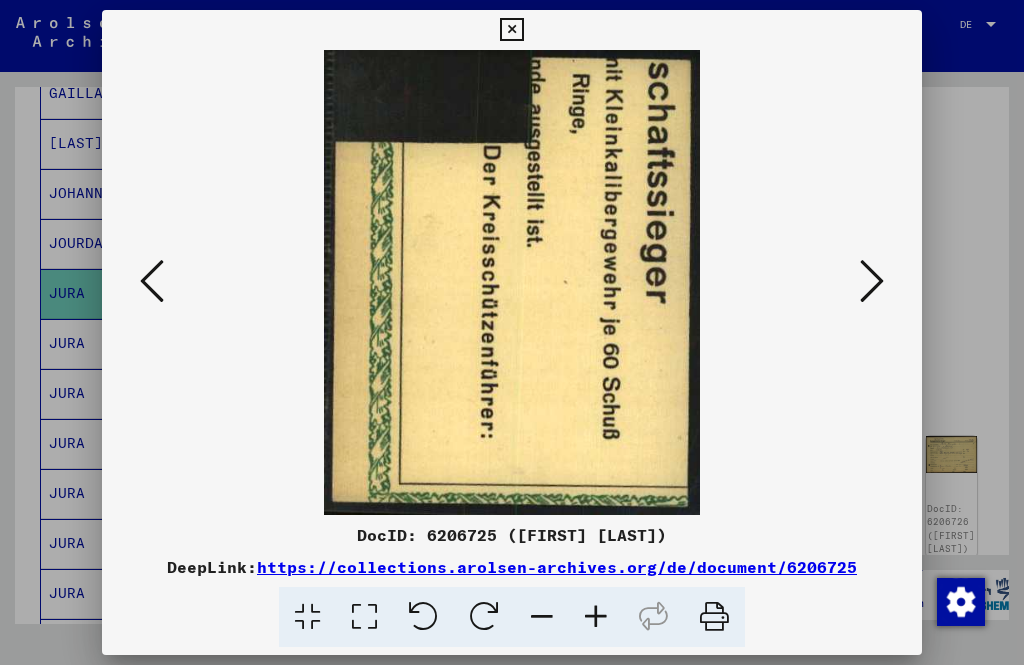 click at bounding box center (872, 281) 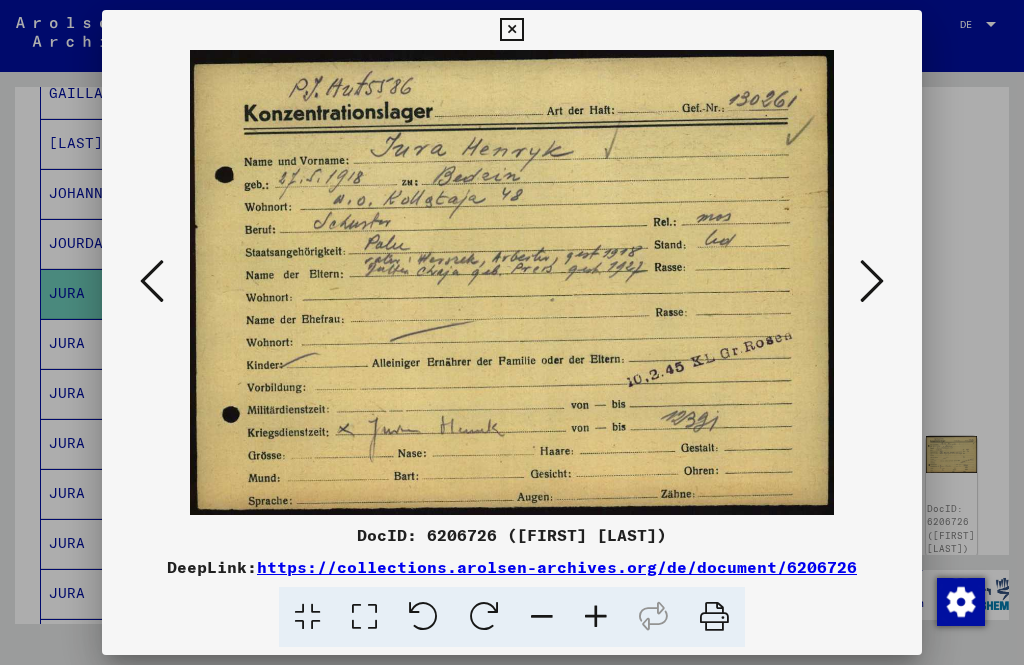 click at bounding box center [872, 282] 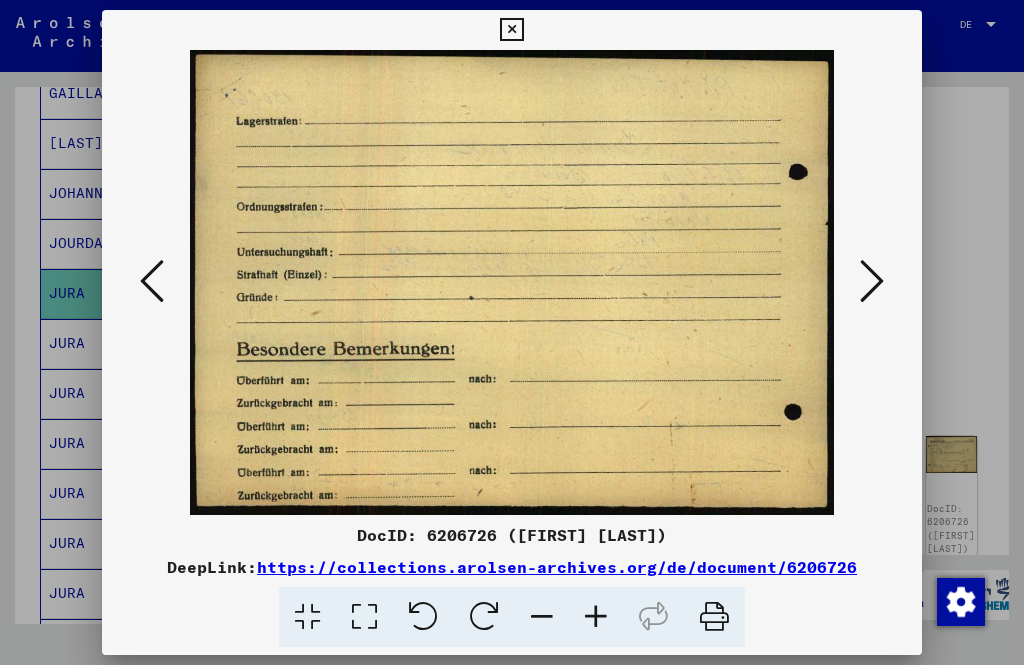 click at bounding box center [872, 281] 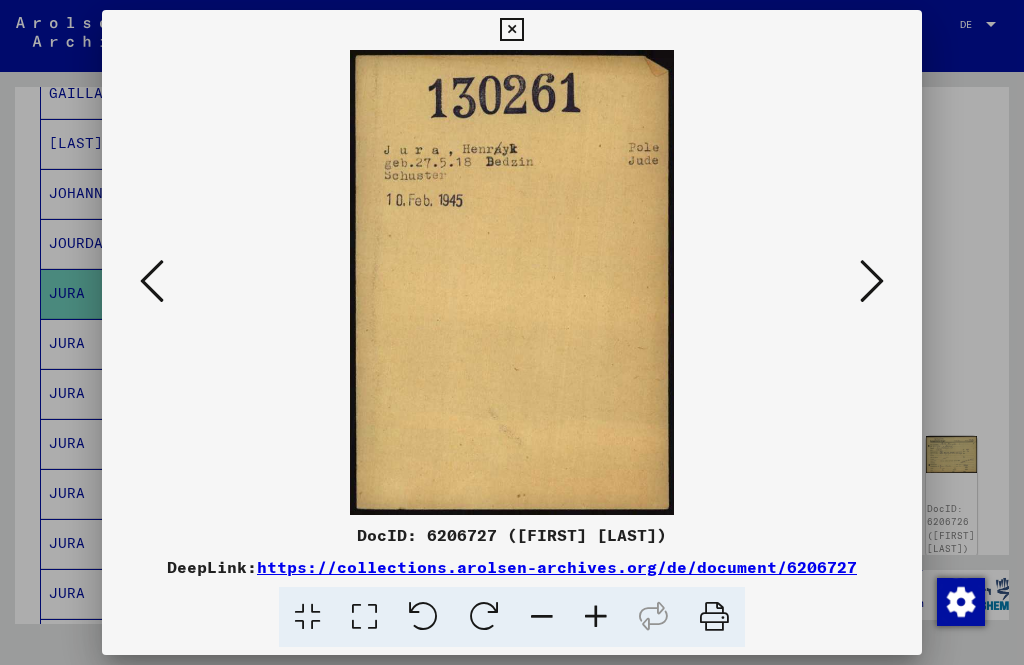 click at bounding box center (872, 281) 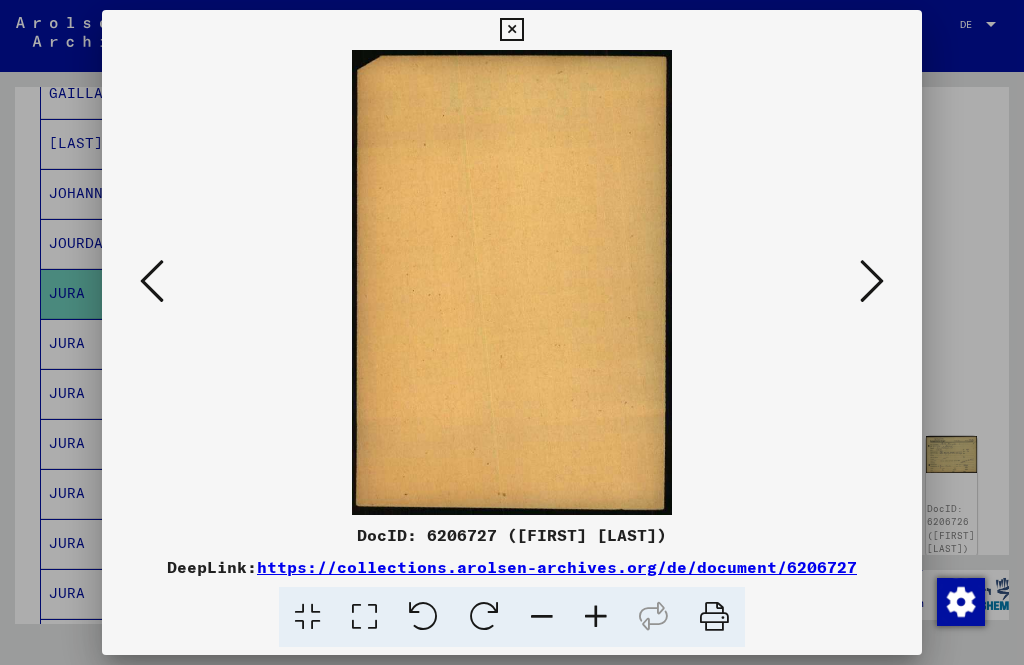 click at bounding box center [872, 281] 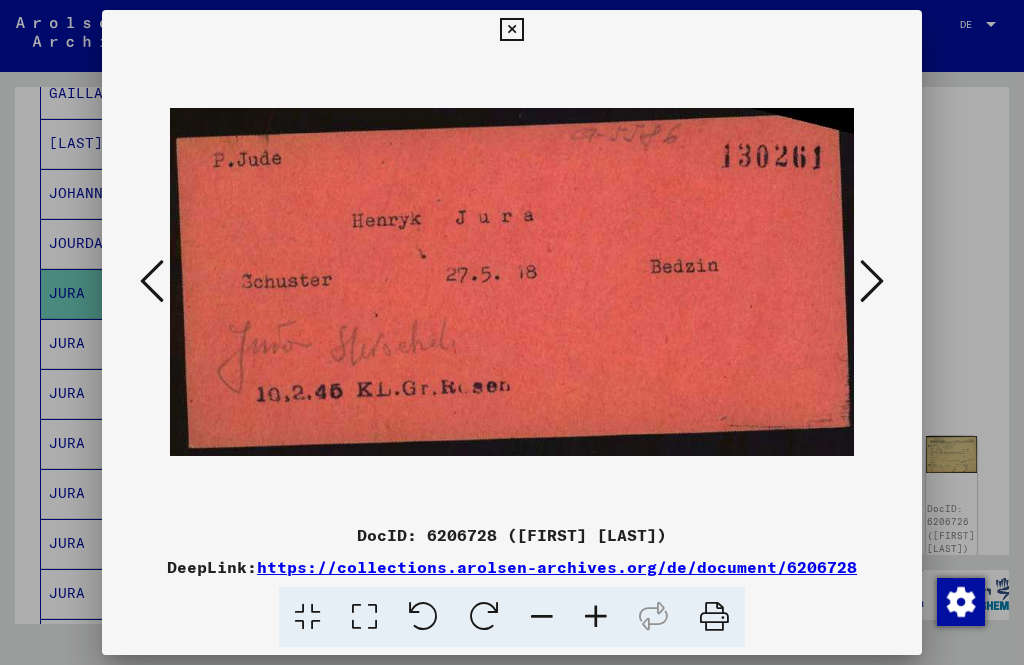 click at bounding box center [872, 281] 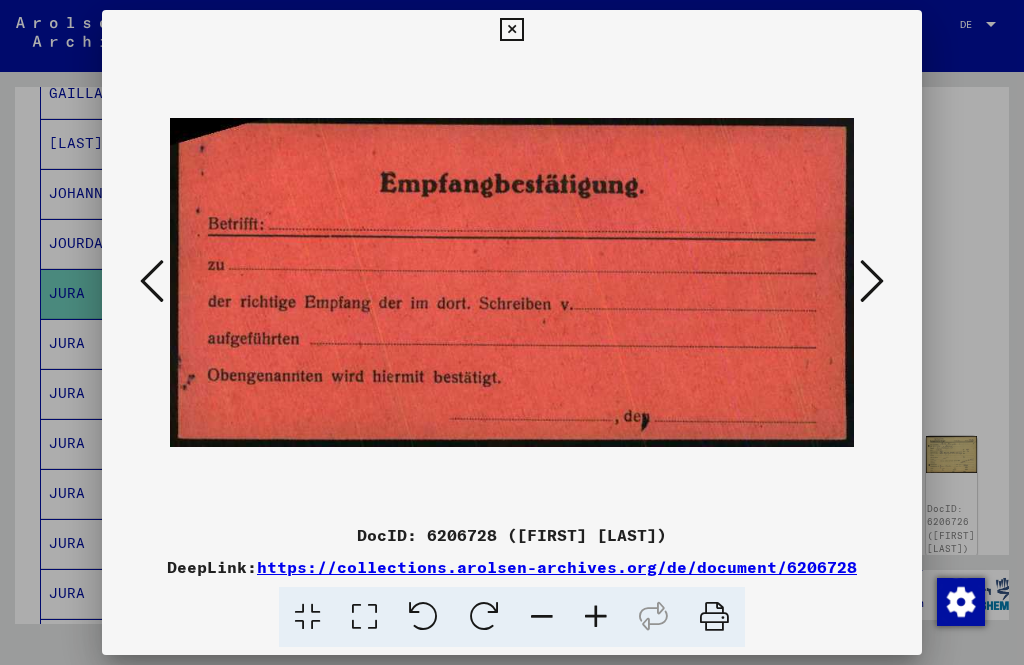 click at bounding box center [872, 281] 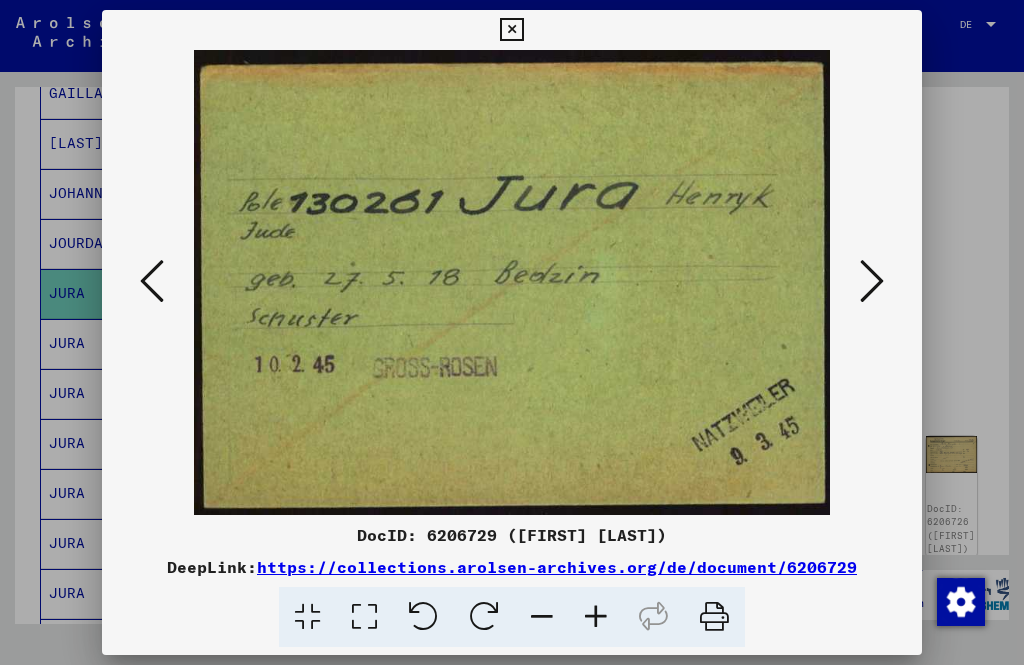 click at bounding box center (872, 282) 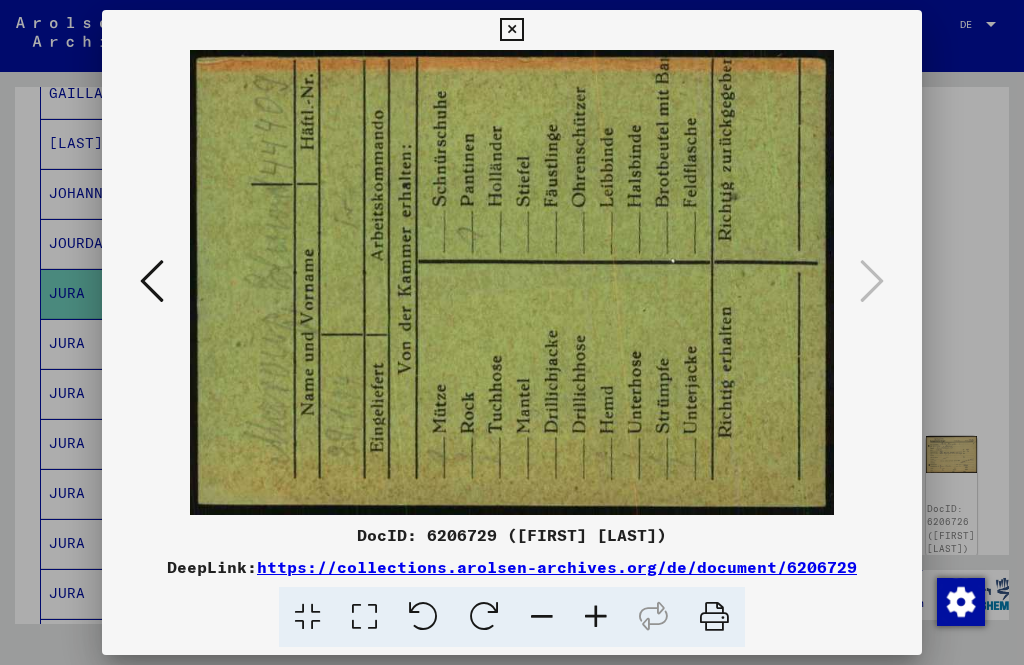 click at bounding box center [872, 281] 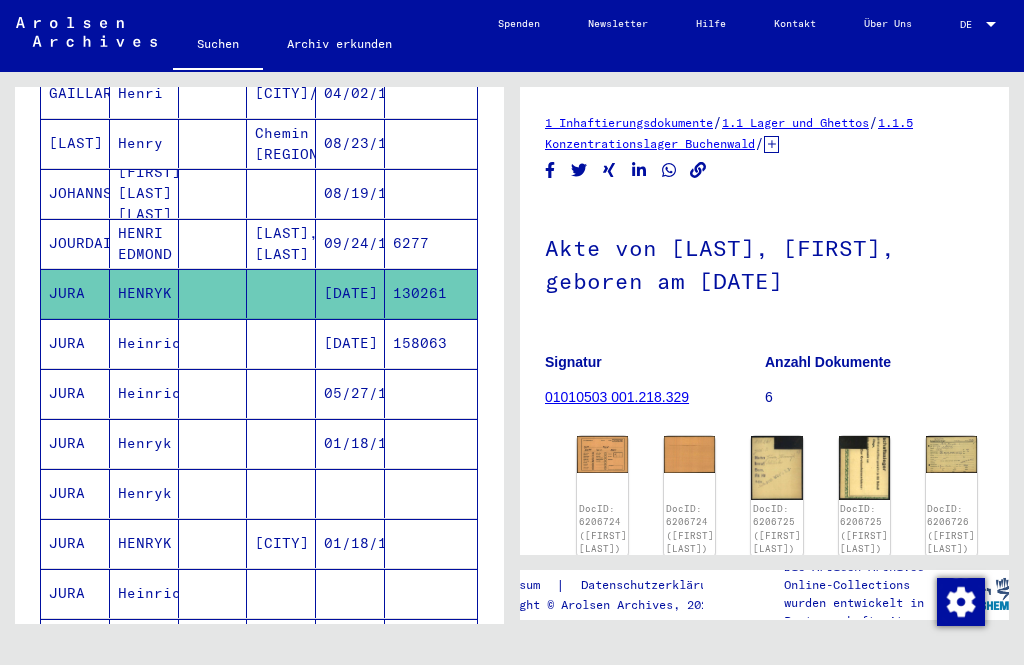 click on "158063" at bounding box center [431, 393] 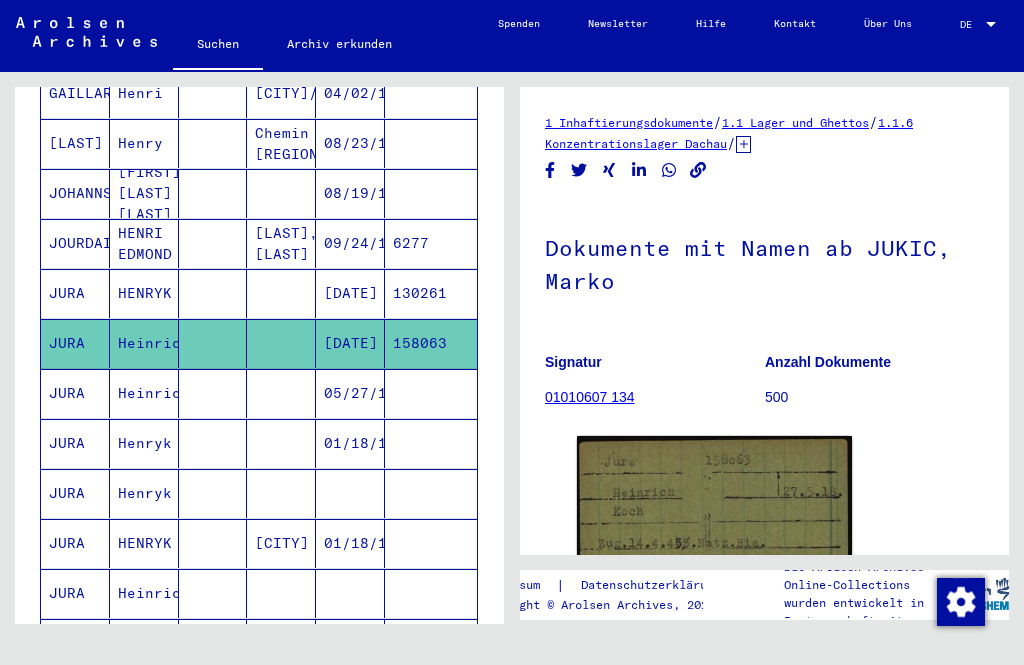 scroll, scrollTop: 0, scrollLeft: 0, axis: both 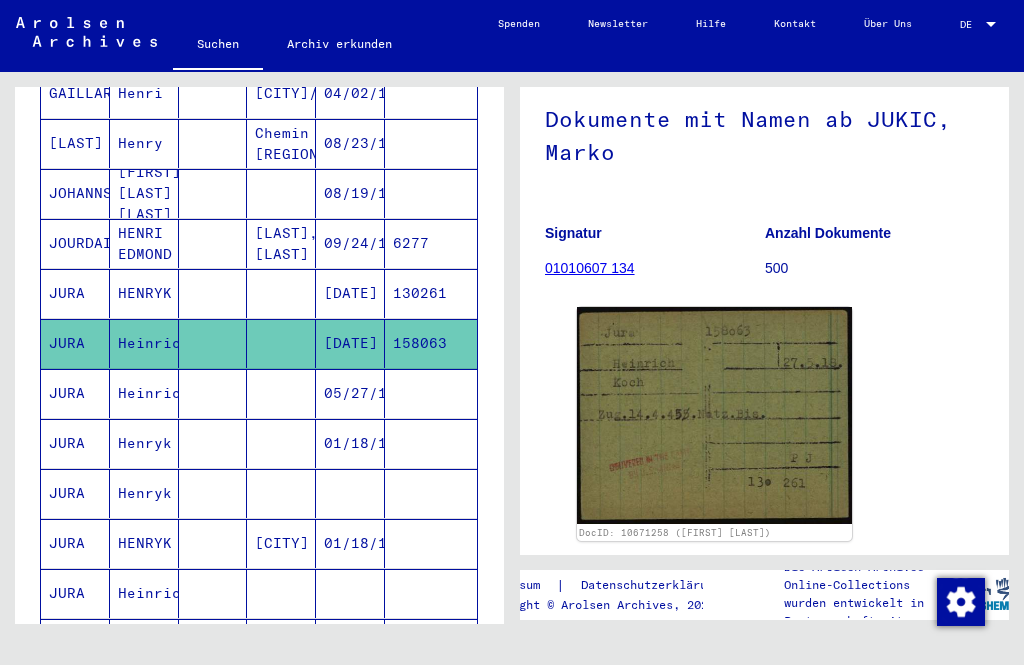 click on "05/27/1919" at bounding box center (350, 443) 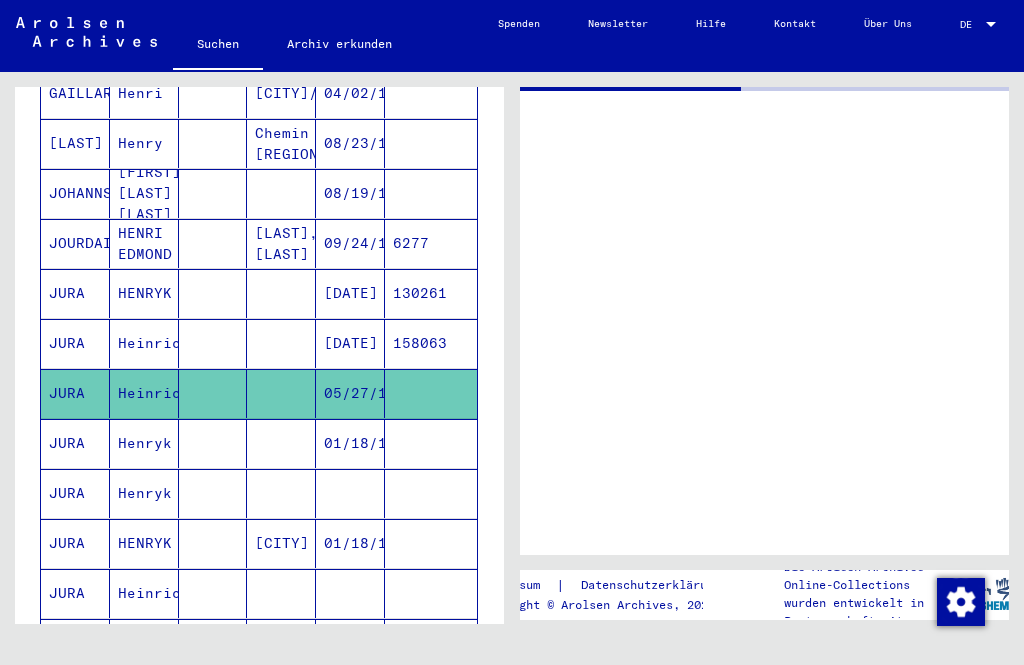 scroll, scrollTop: 0, scrollLeft: 0, axis: both 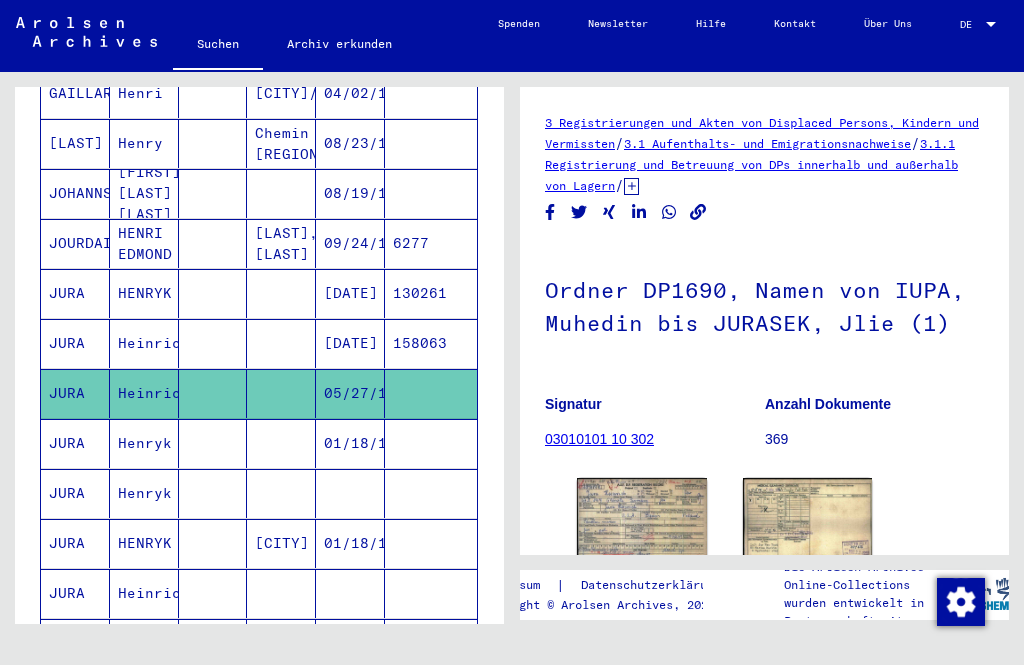 click 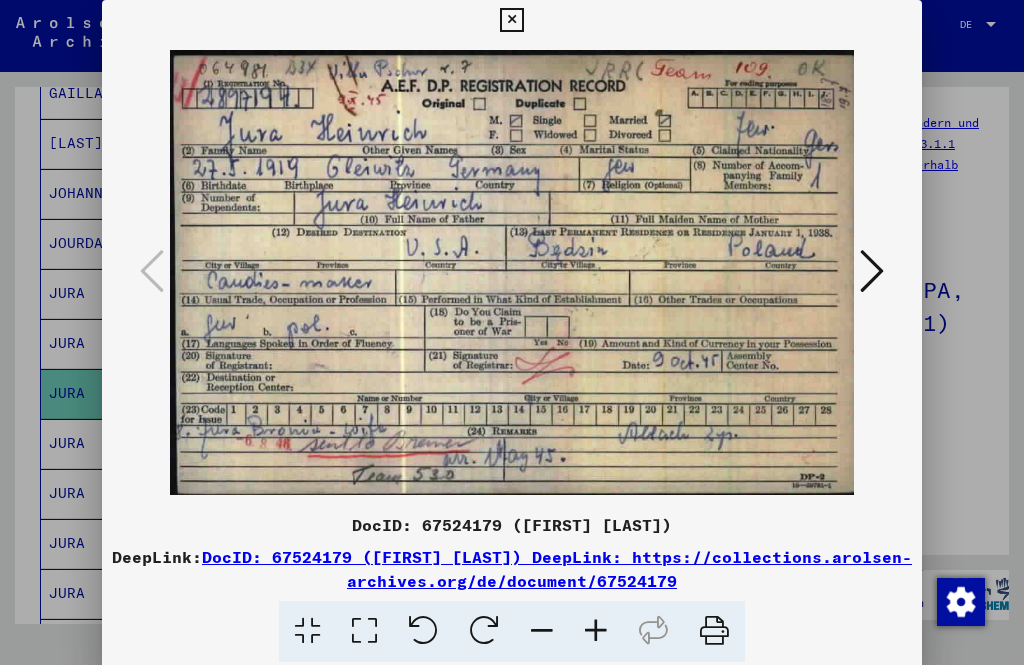 click at bounding box center (872, 271) 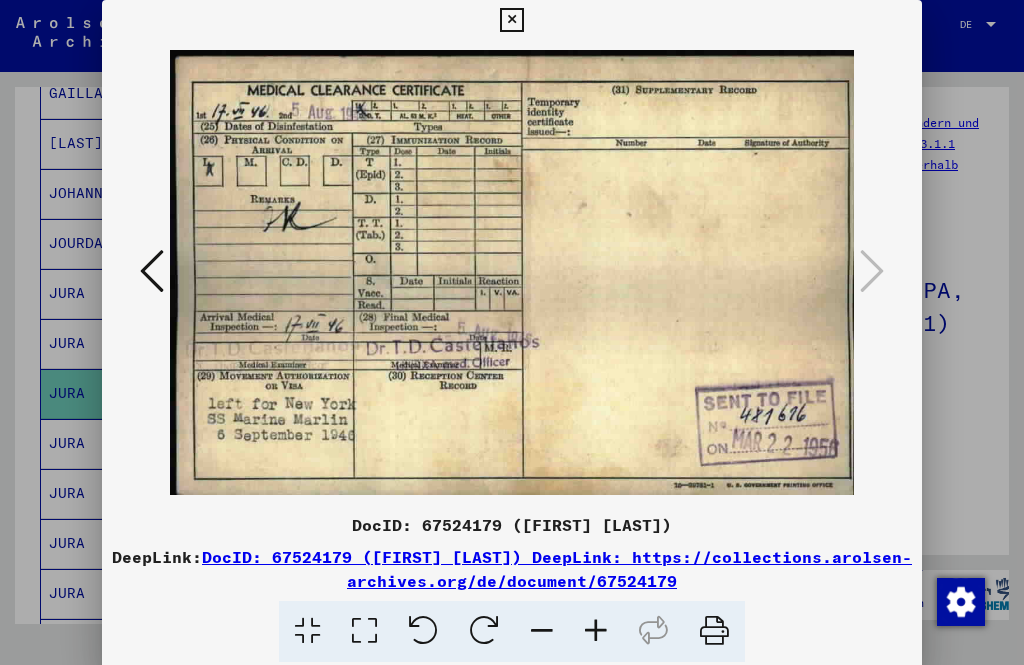 click at bounding box center [511, 20] 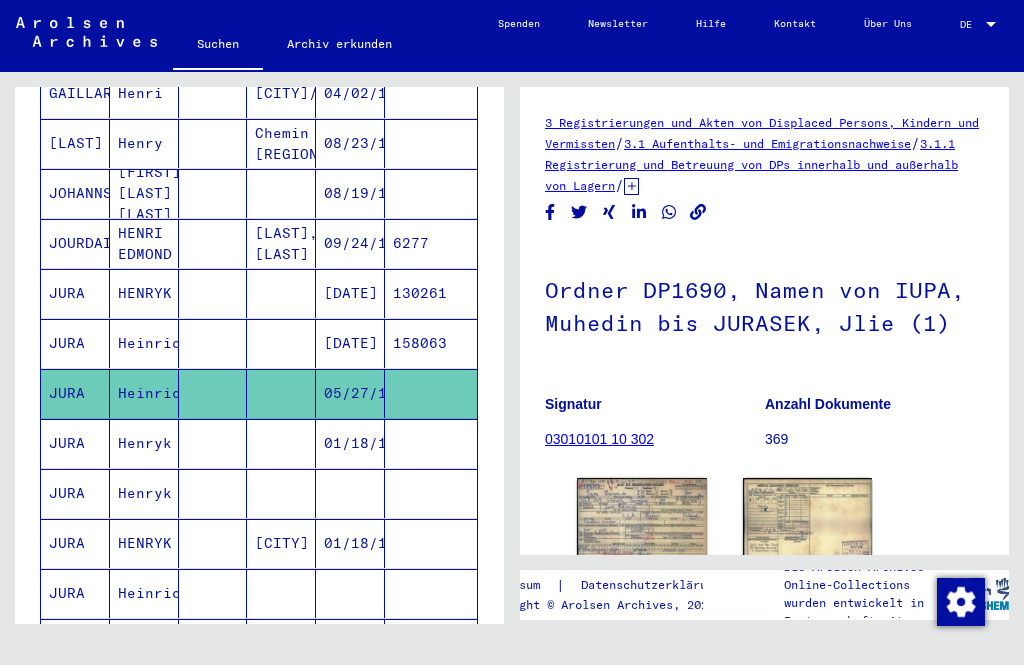 click on "01/18/1926" at bounding box center (350, 493) 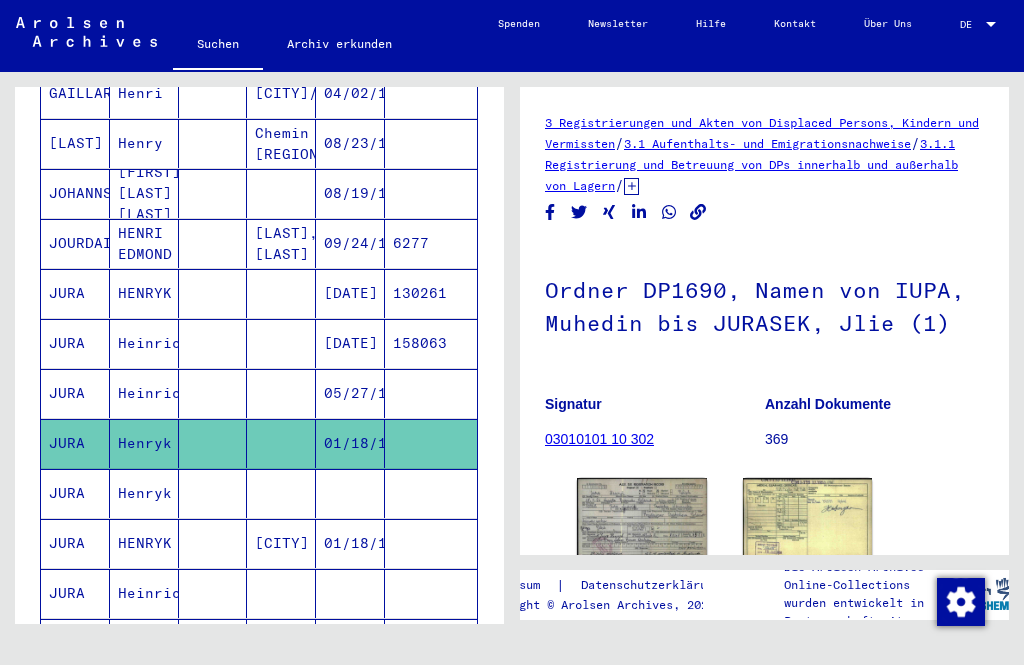 scroll, scrollTop: 0, scrollLeft: 0, axis: both 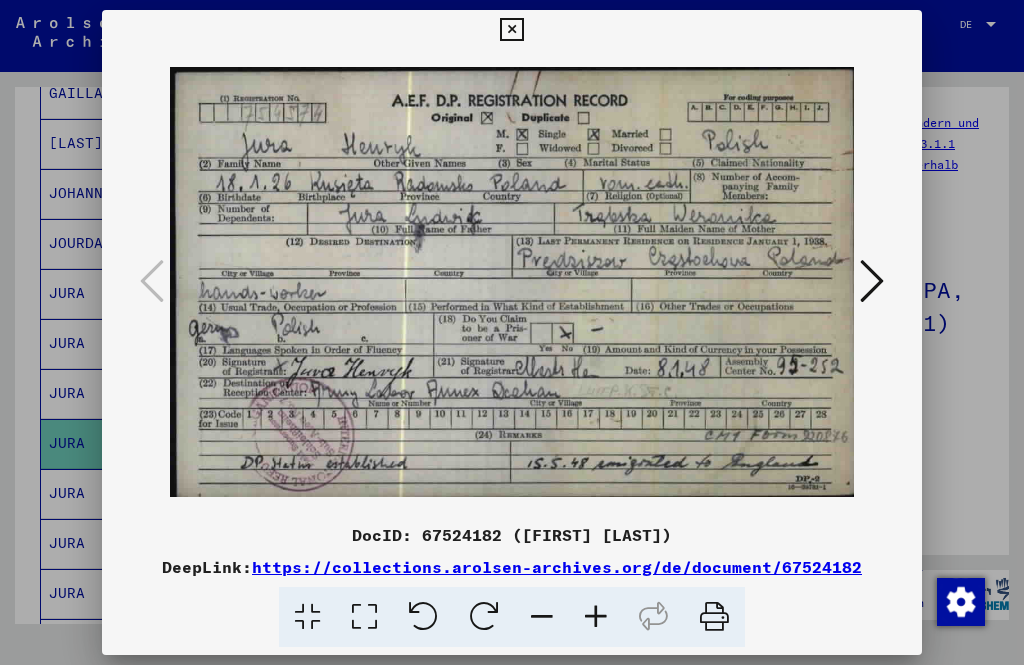 click at bounding box center (872, 281) 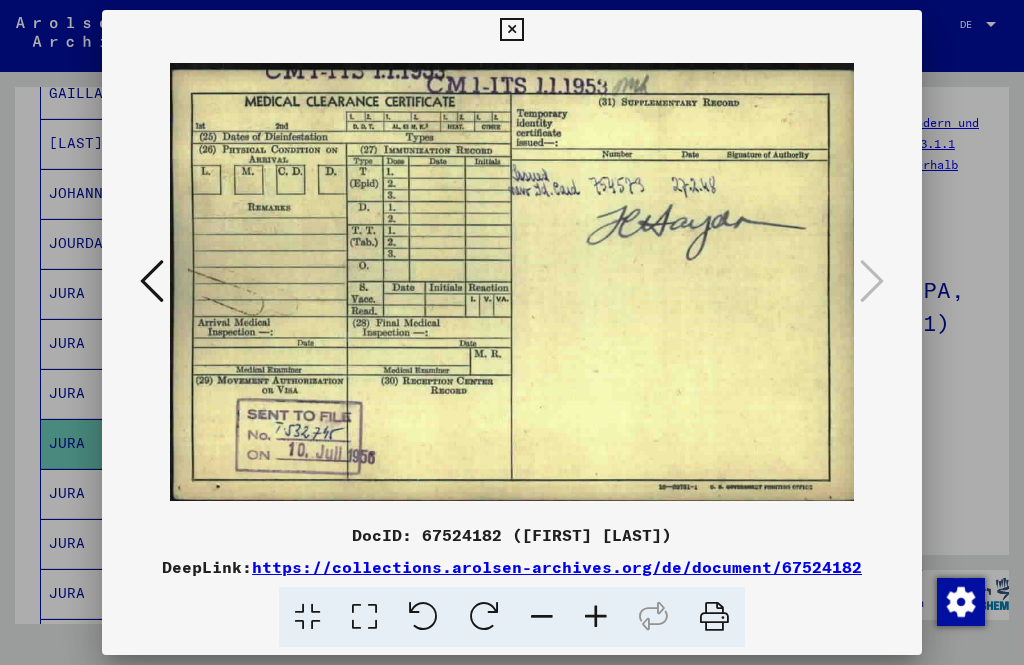 click at bounding box center [511, 30] 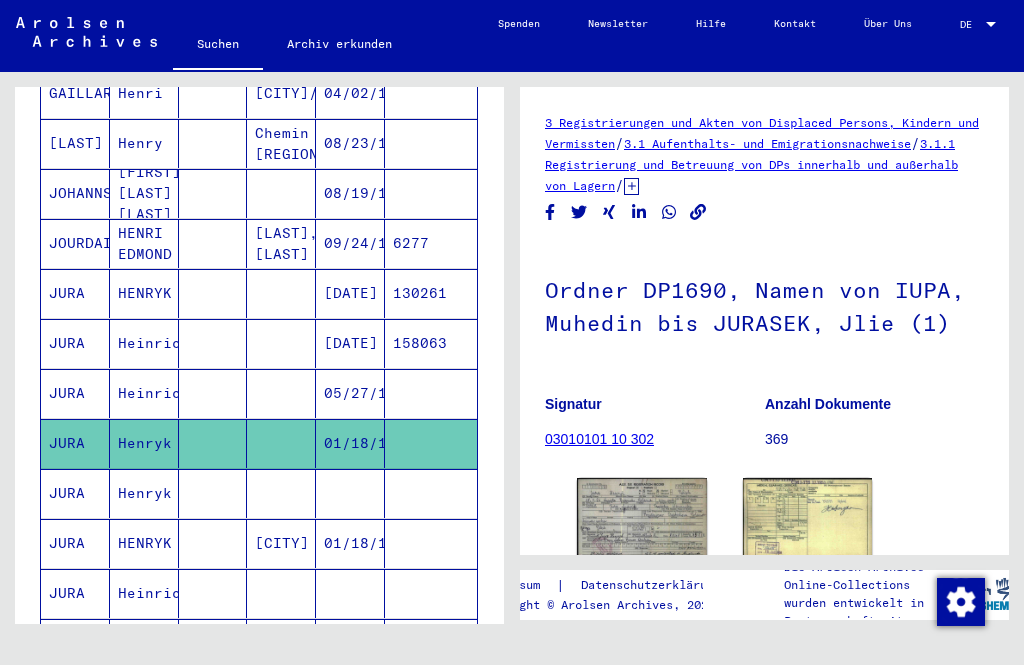 click at bounding box center (431, 543) 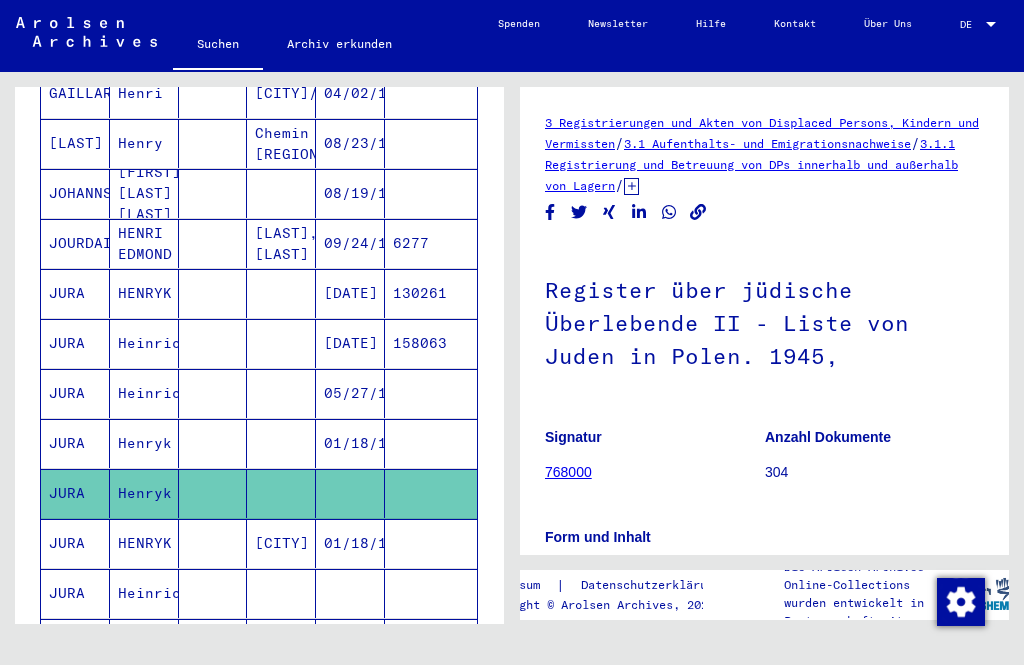 scroll, scrollTop: 0, scrollLeft: 0, axis: both 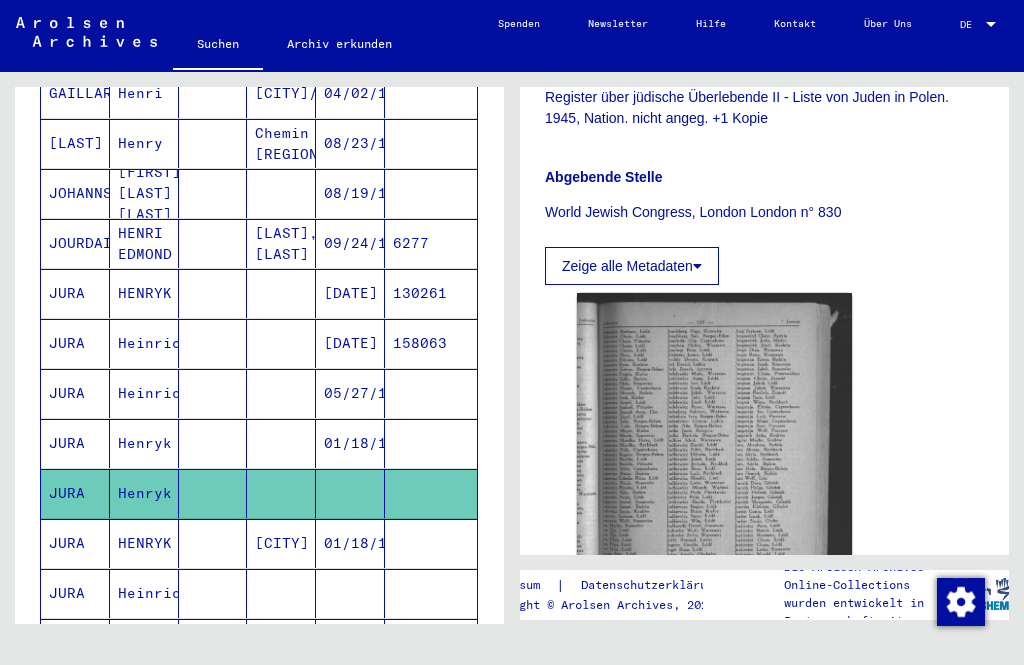 click 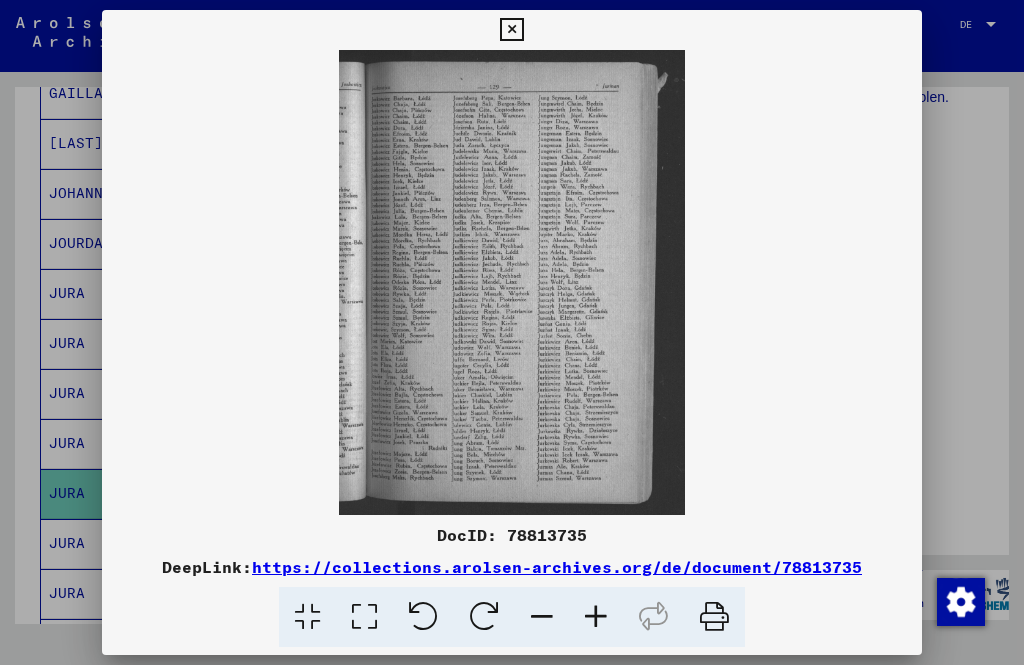 click at bounding box center [511, 30] 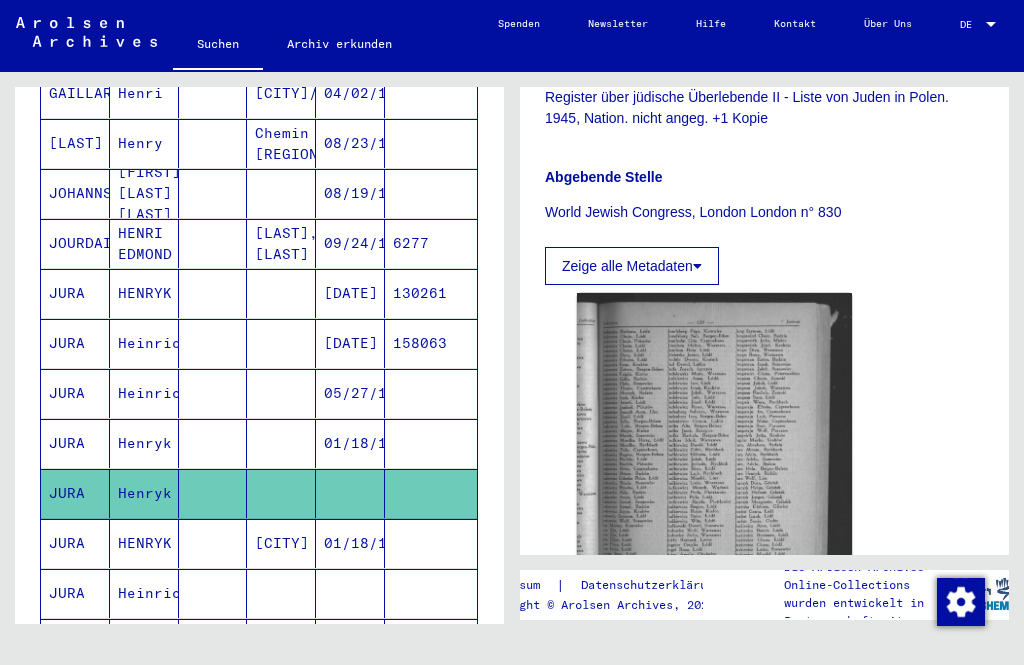 click at bounding box center [431, 593] 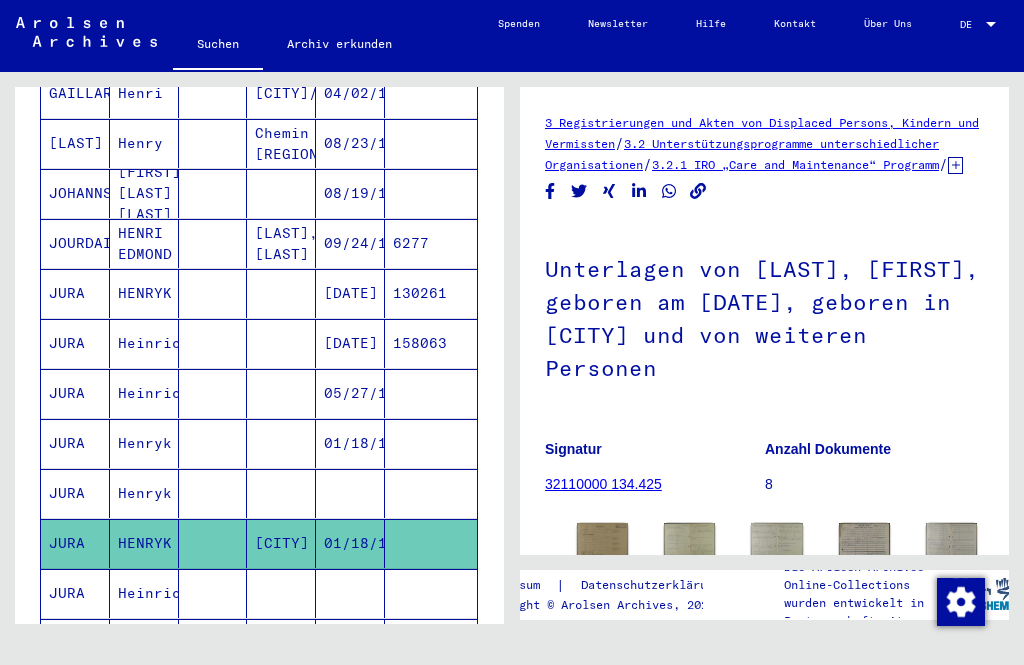scroll, scrollTop: 232, scrollLeft: -1, axis: both 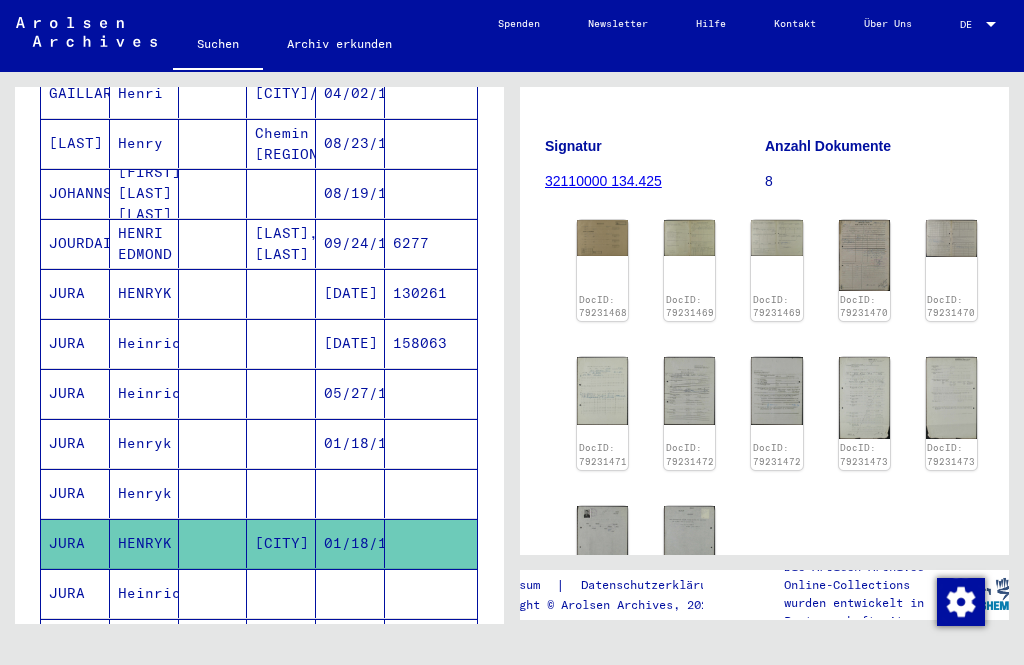 click 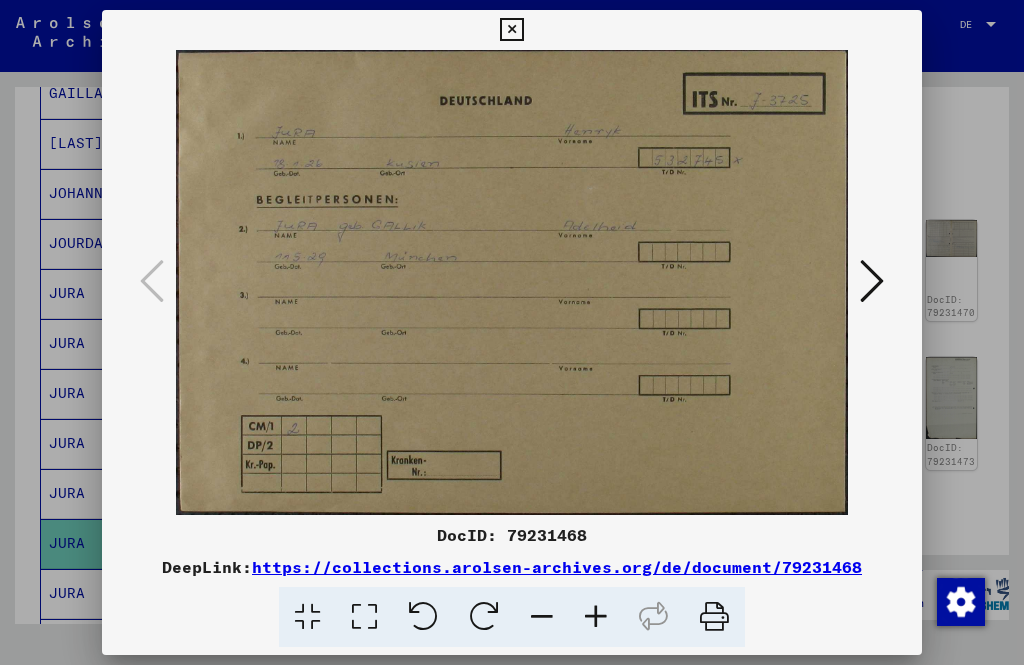 click at bounding box center [872, 281] 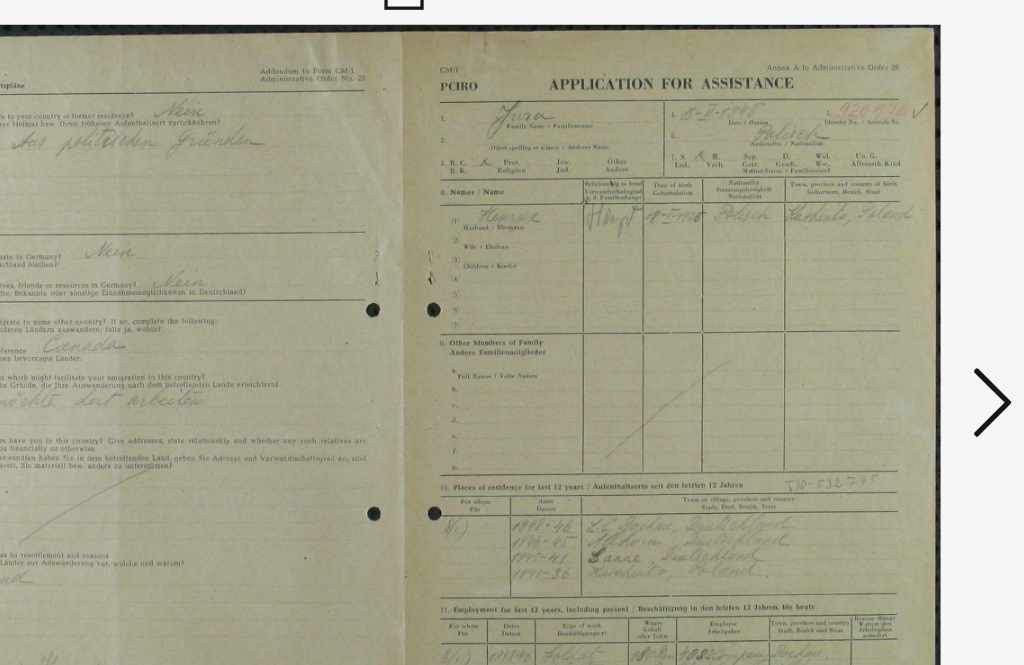 click at bounding box center (872, 281) 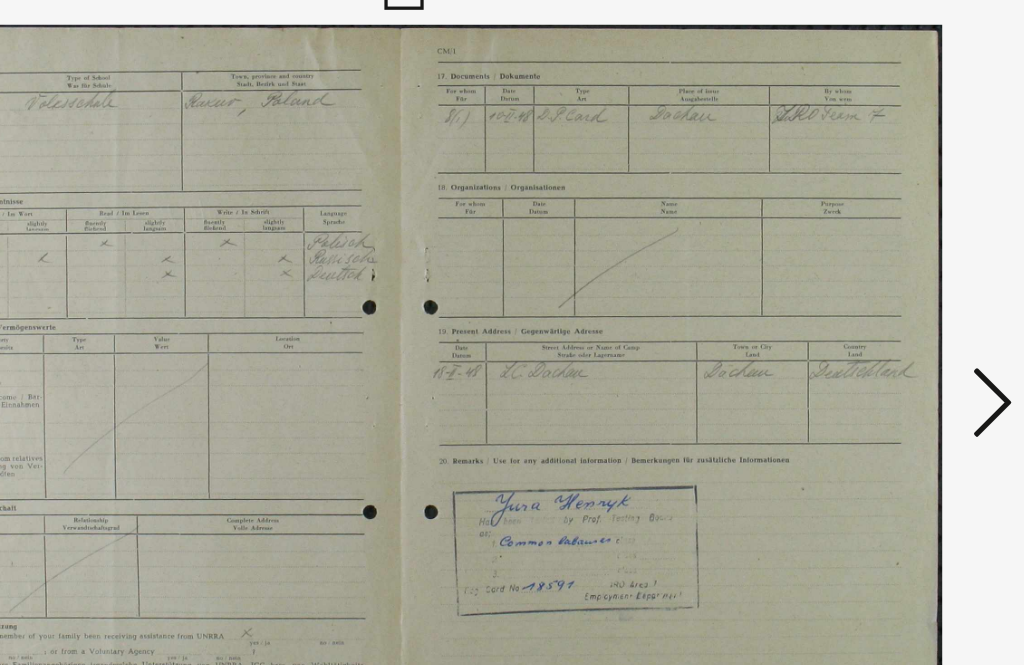 click at bounding box center [872, 281] 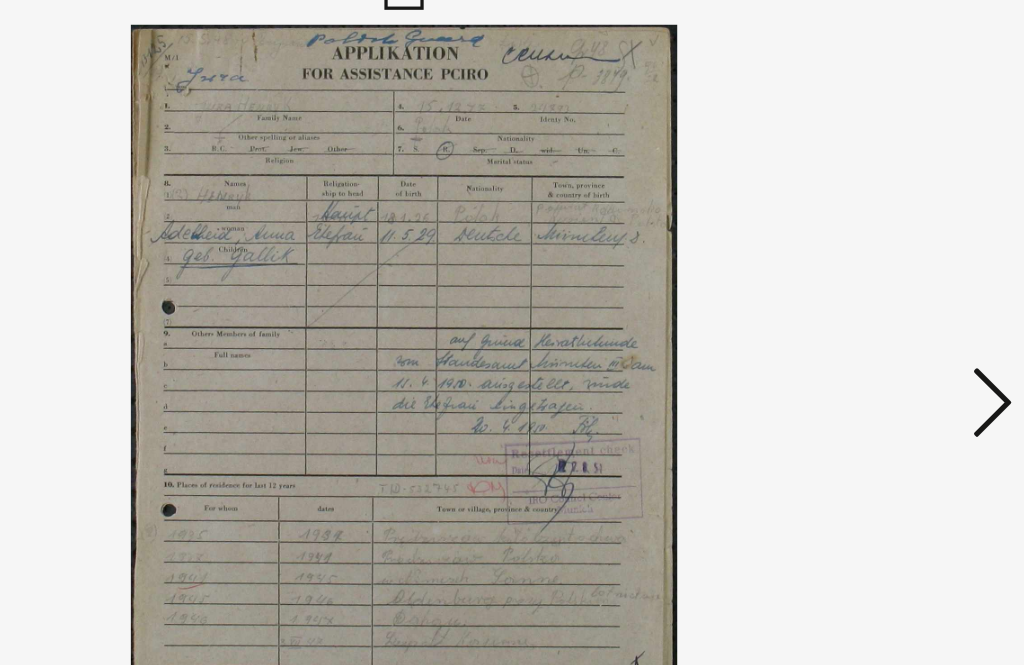 click at bounding box center [872, 281] 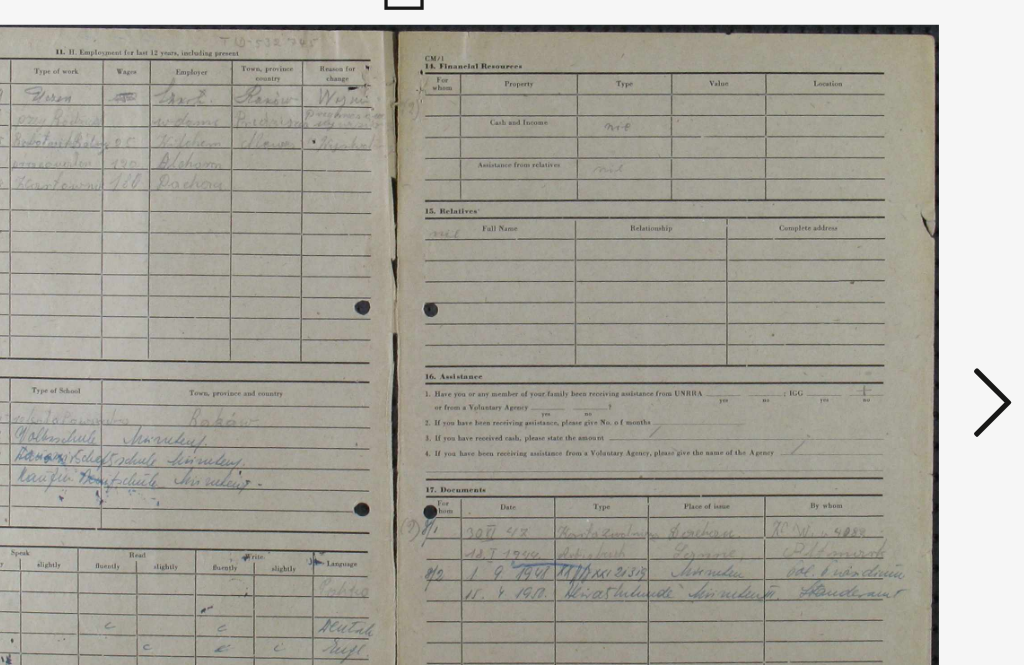 click at bounding box center (872, 281) 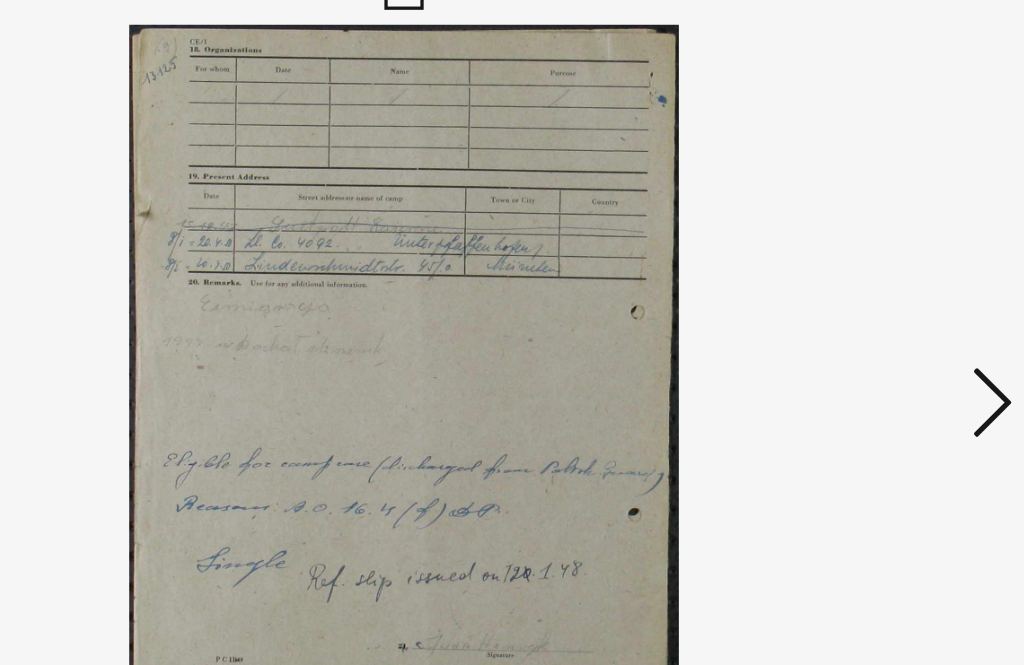click at bounding box center [872, 281] 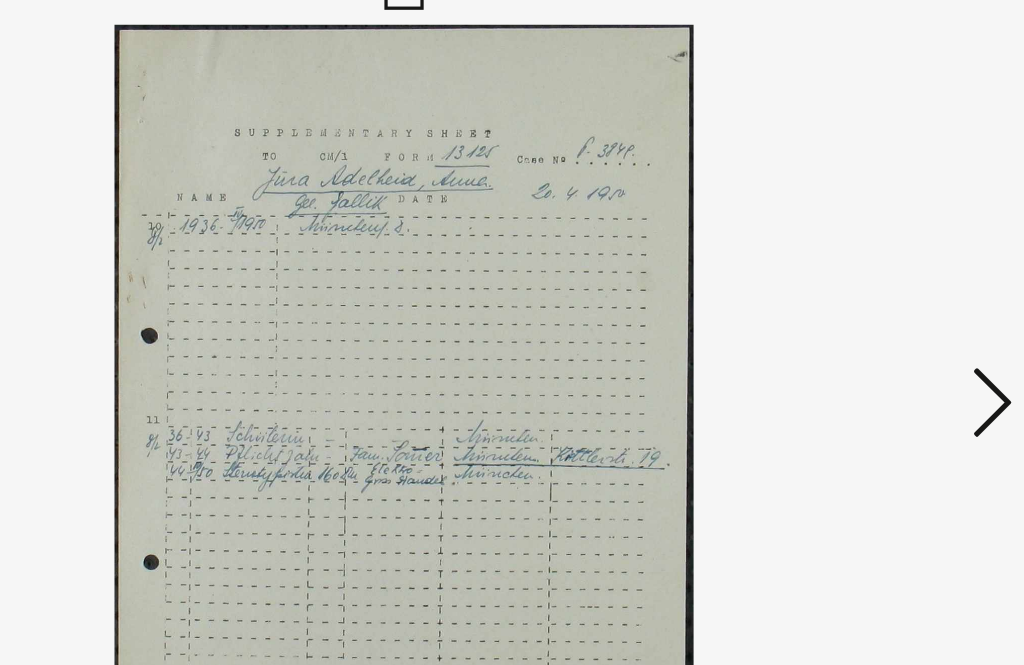 click at bounding box center (872, 281) 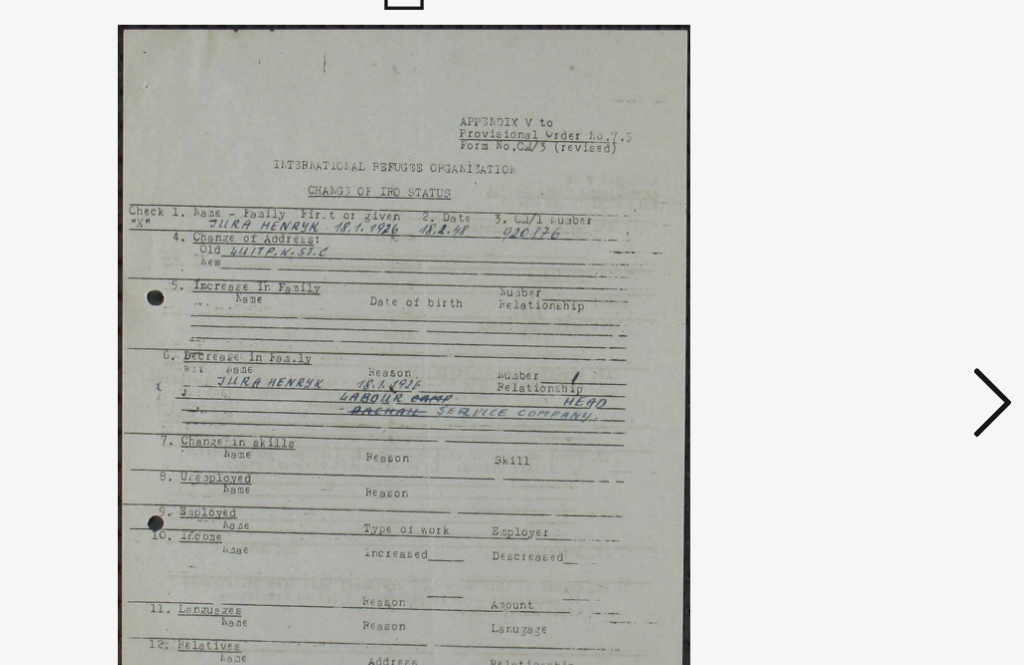 click at bounding box center [872, 281] 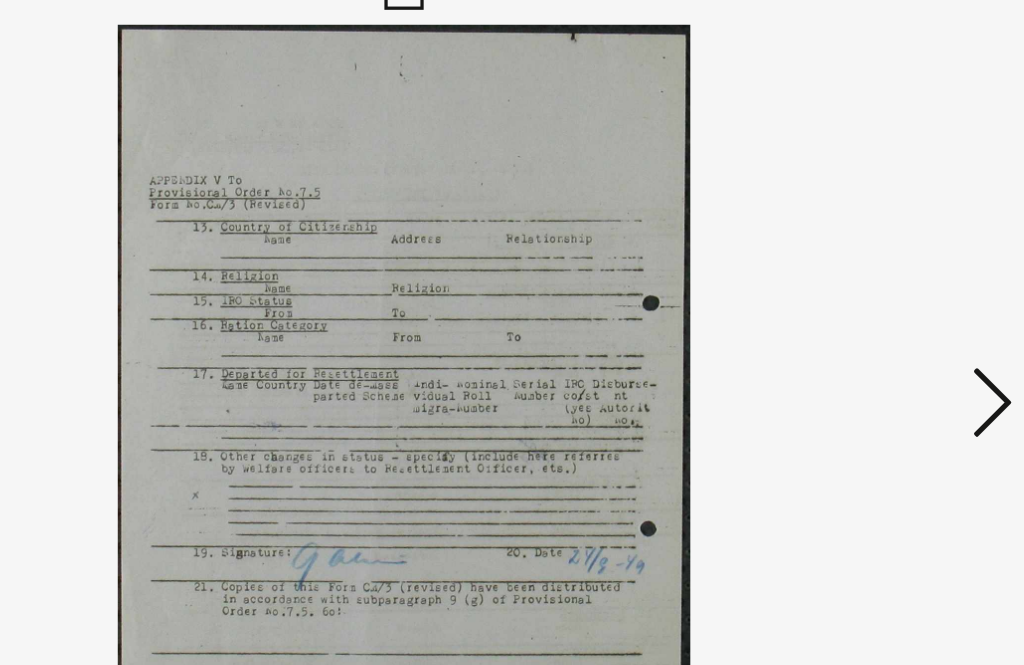click at bounding box center (872, 281) 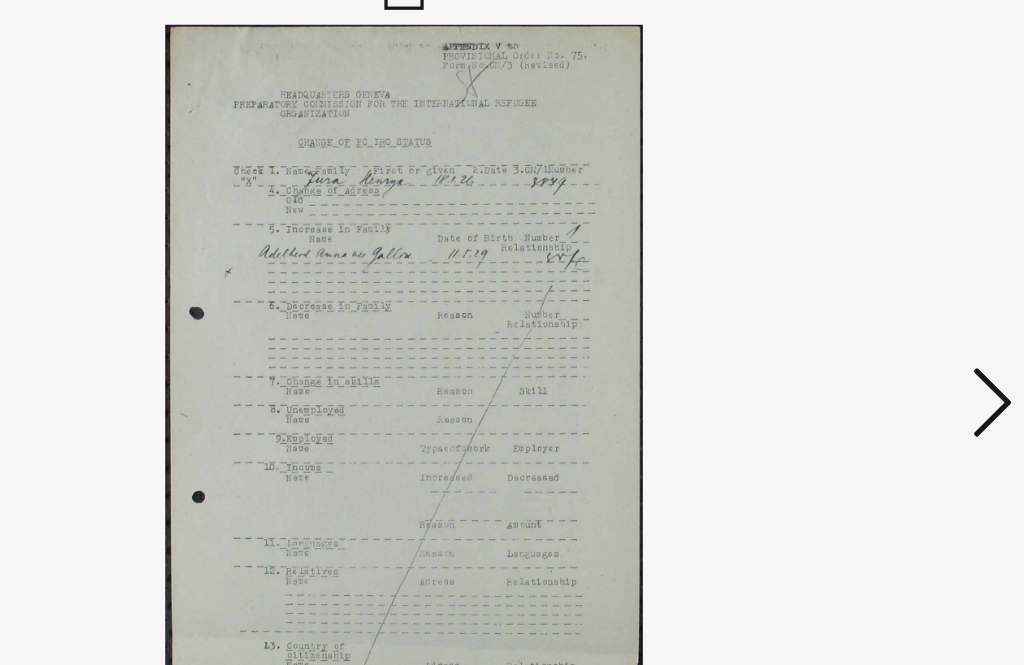 click at bounding box center (872, 281) 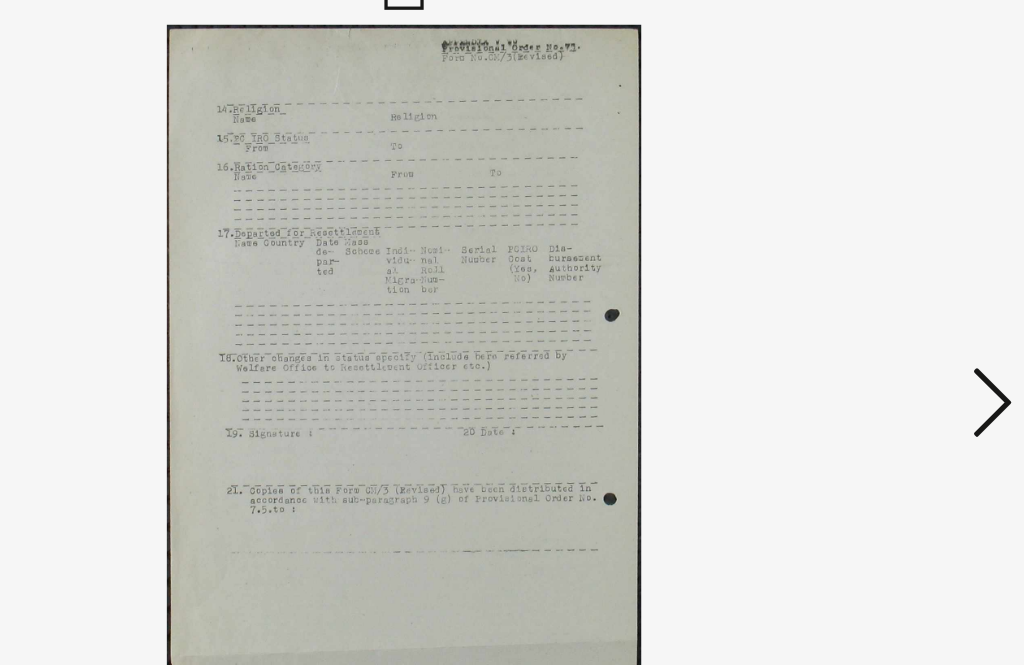 click at bounding box center [872, 281] 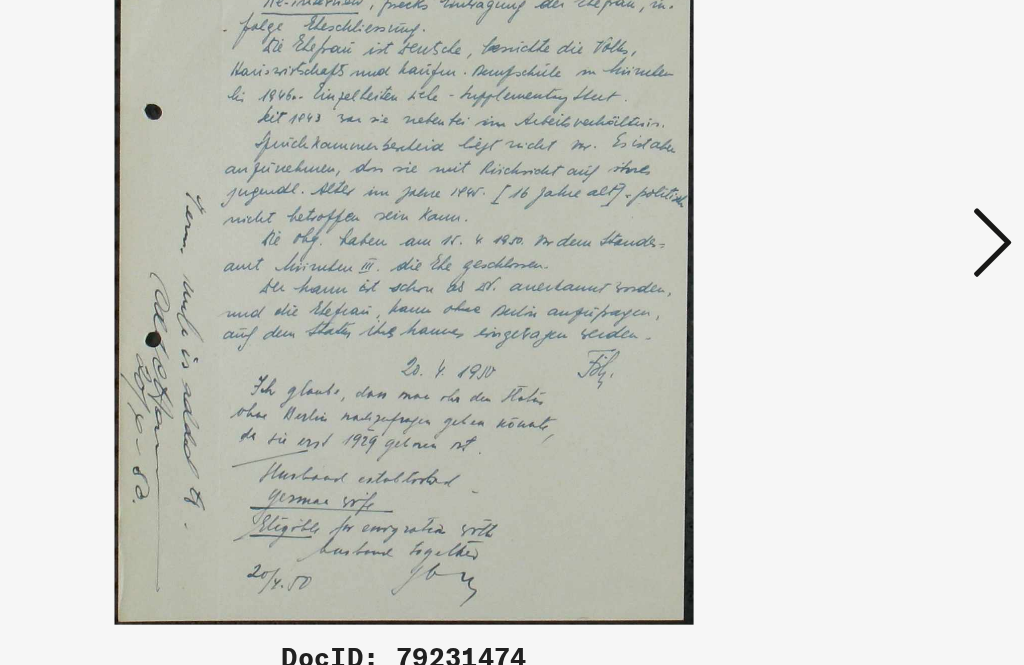click at bounding box center (872, 281) 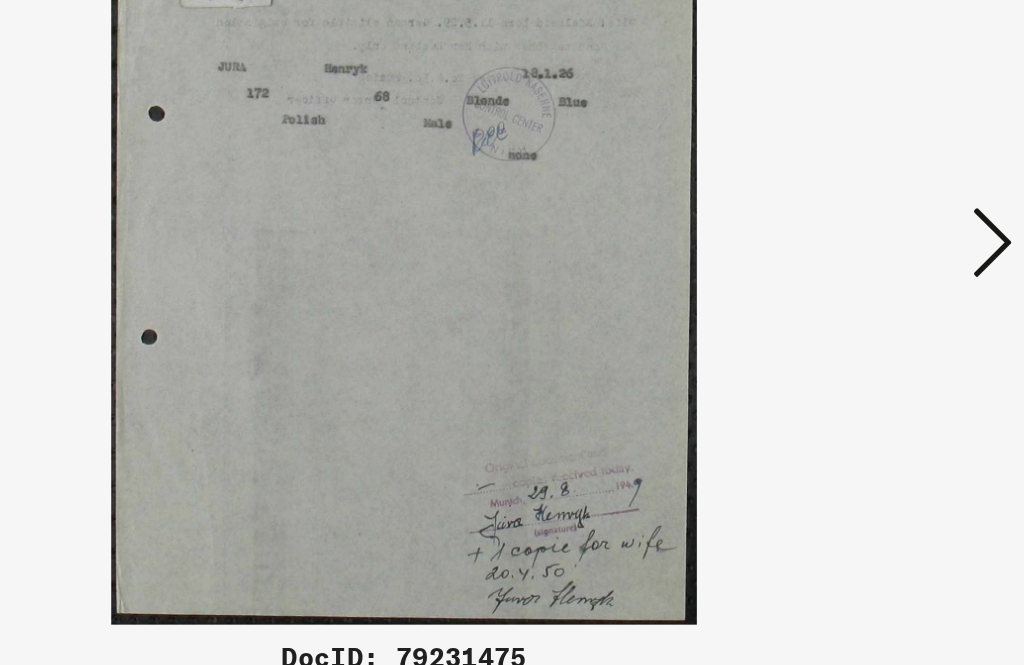 click at bounding box center (872, 281) 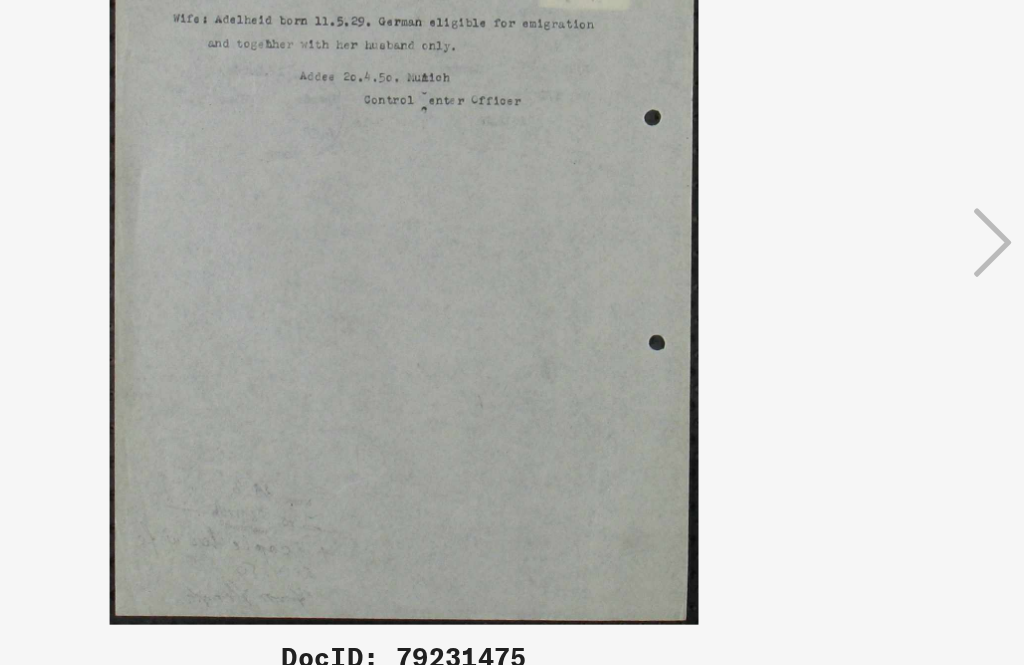 click at bounding box center [872, 281] 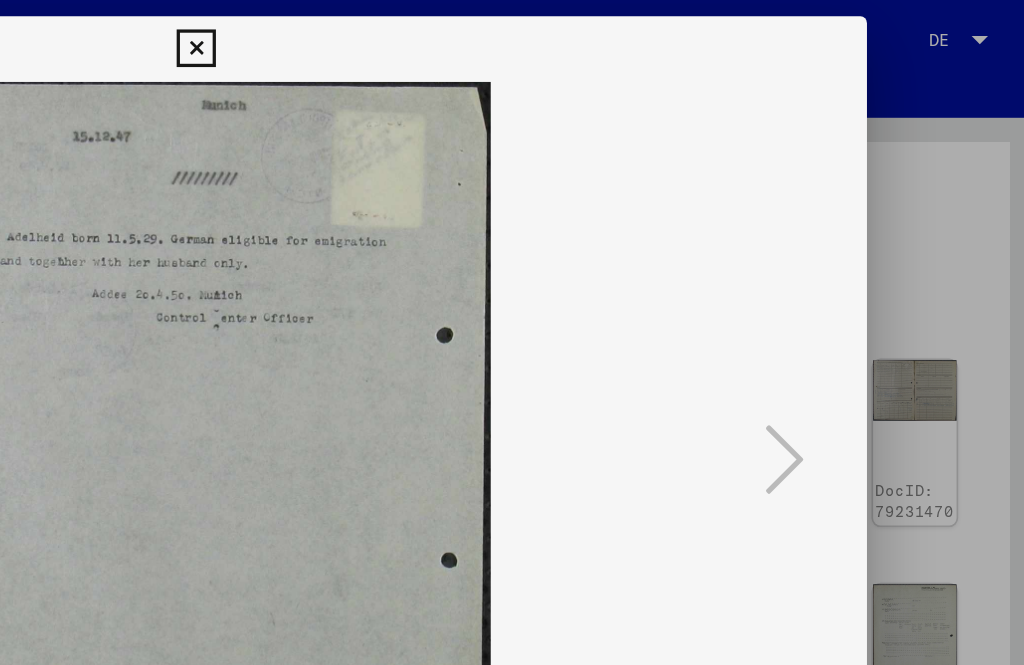 click at bounding box center [511, 30] 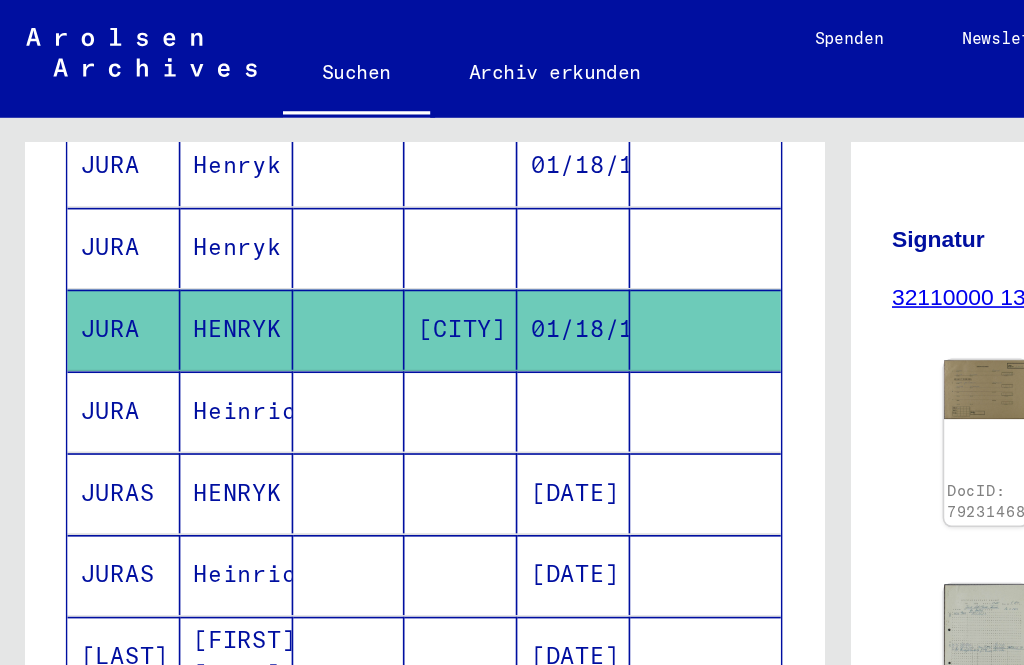 scroll, scrollTop: 890, scrollLeft: 0, axis: vertical 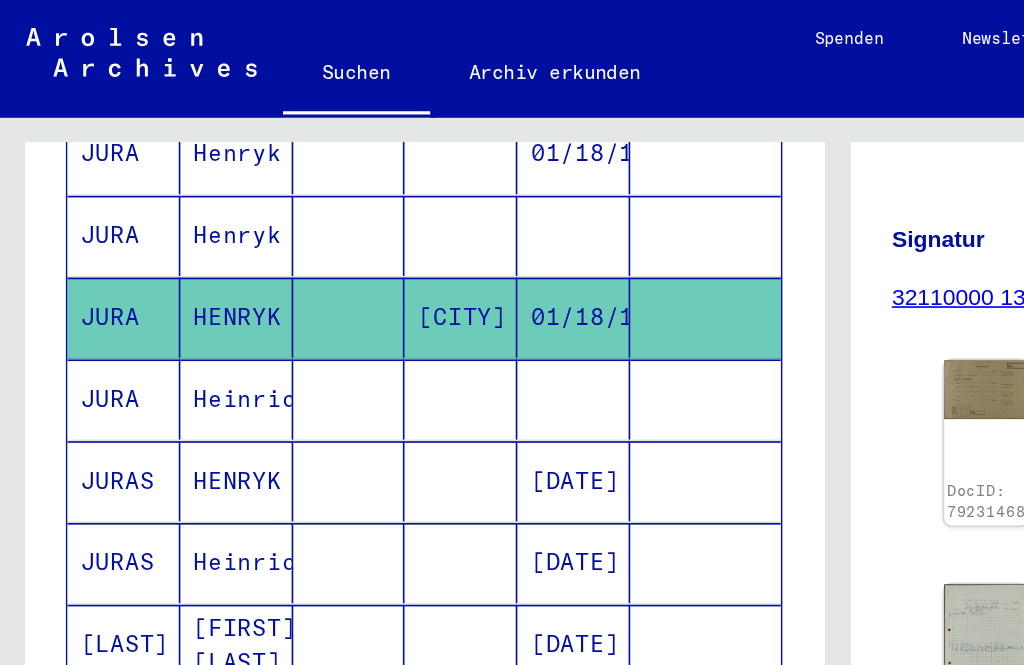 click on "[DATE]" at bounding box center [350, 344] 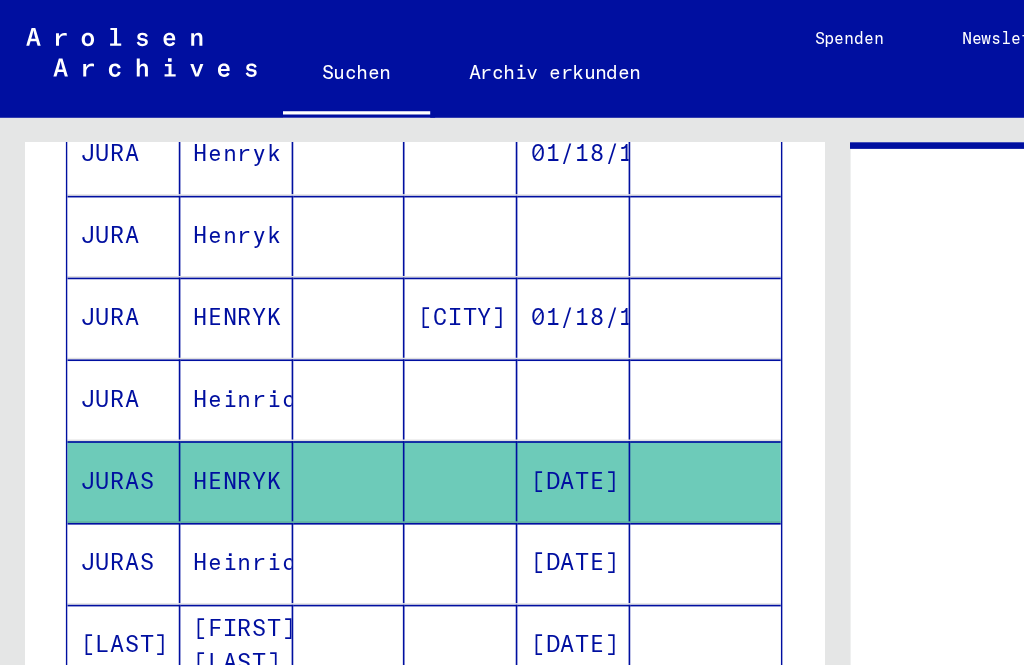 scroll, scrollTop: 0, scrollLeft: 0, axis: both 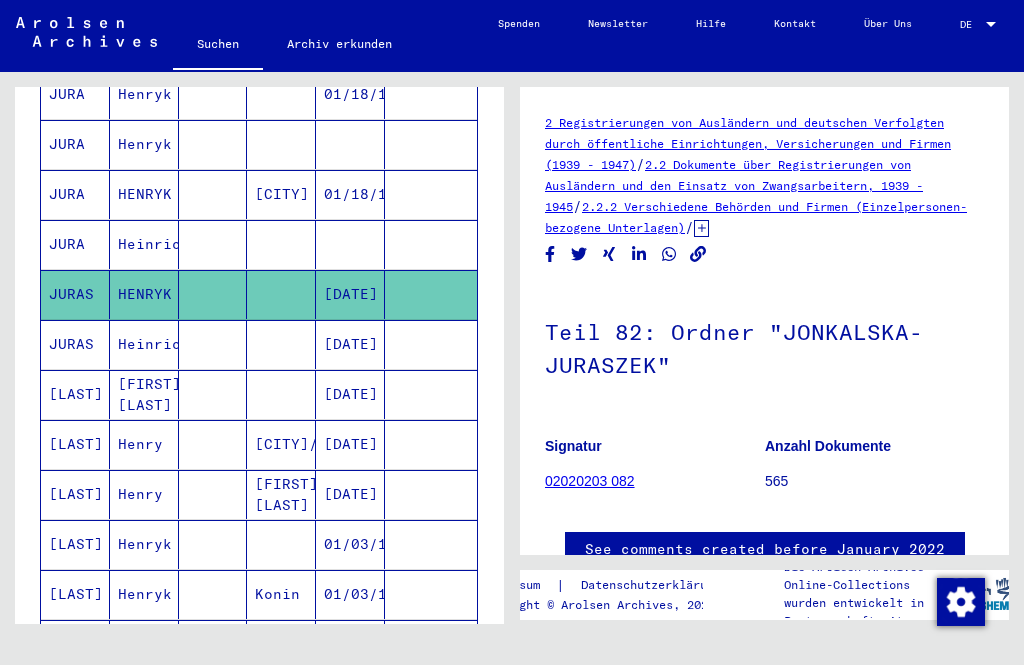 click on "02020203 082" 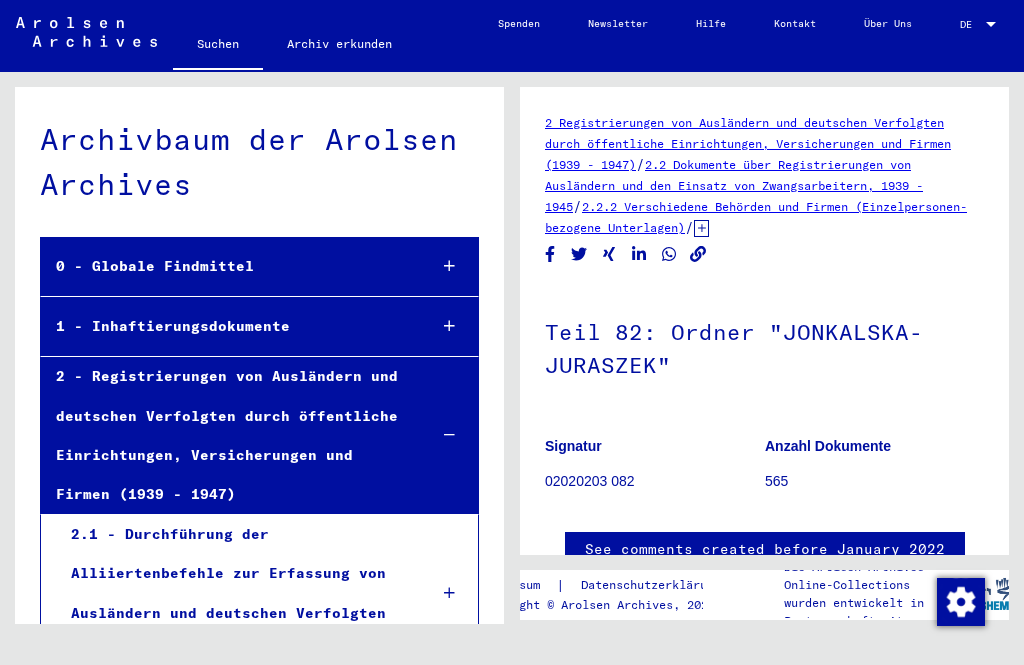 scroll, scrollTop: 17962, scrollLeft: 0, axis: vertical 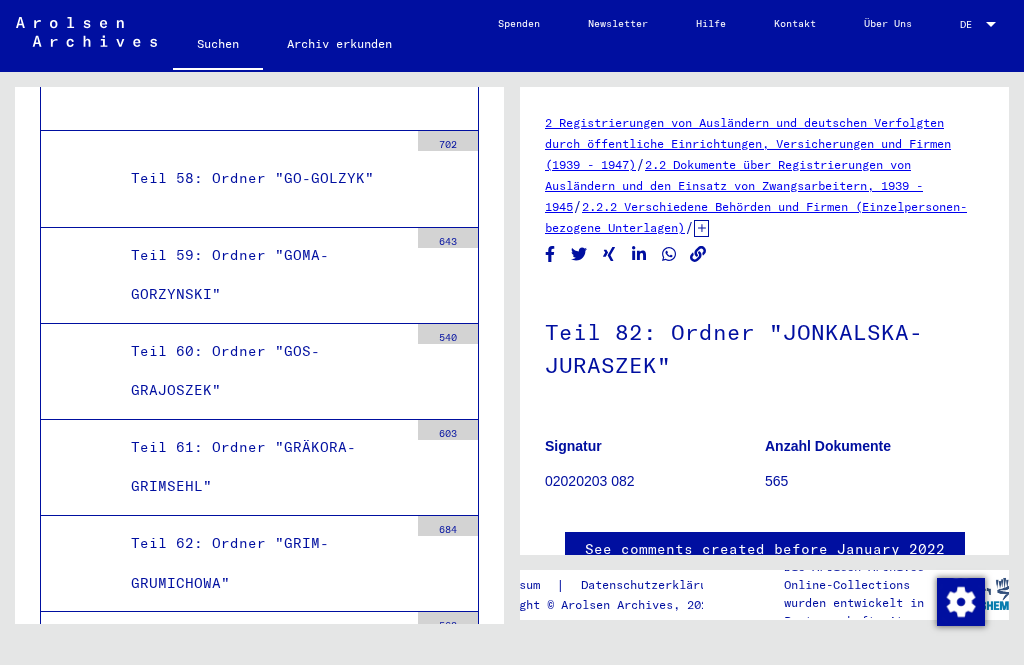 click on "Teil 85: Ordner "KACZMARA-KALINZOWA"" at bounding box center (262, 2777) 